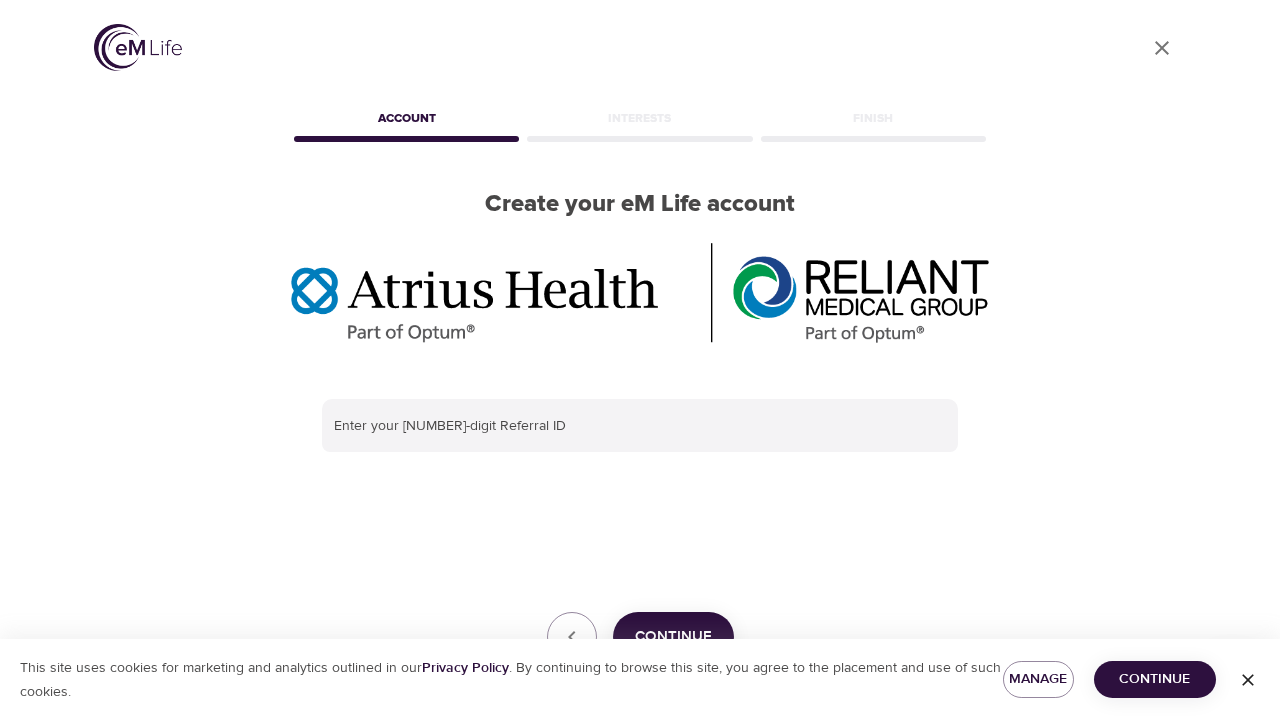 scroll, scrollTop: 0, scrollLeft: 0, axis: both 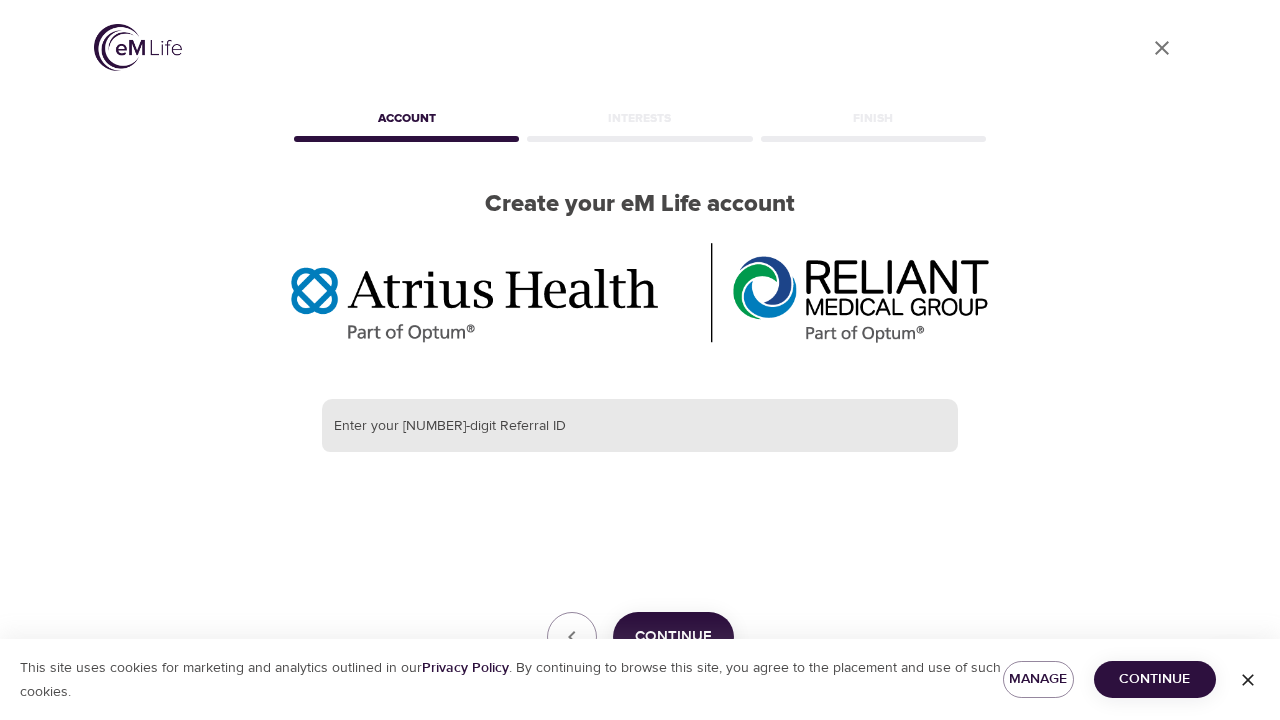 click at bounding box center (640, 426) 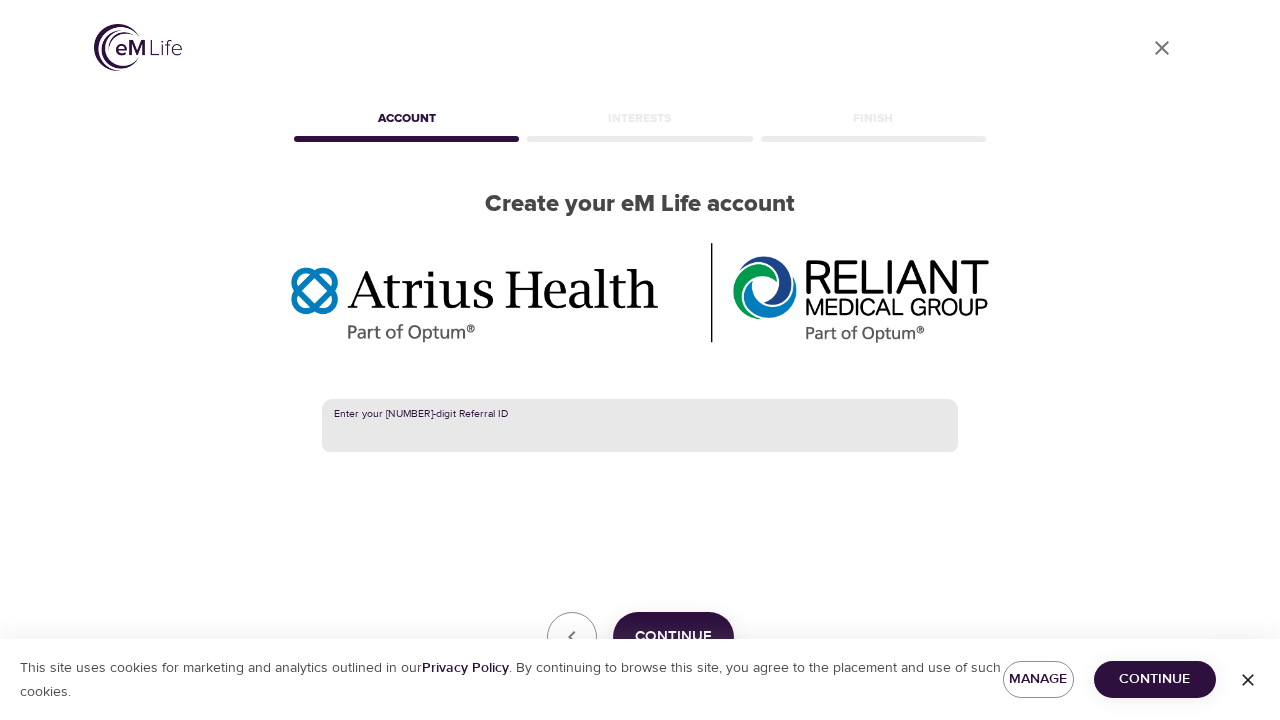 paste on "[NUMBER]" 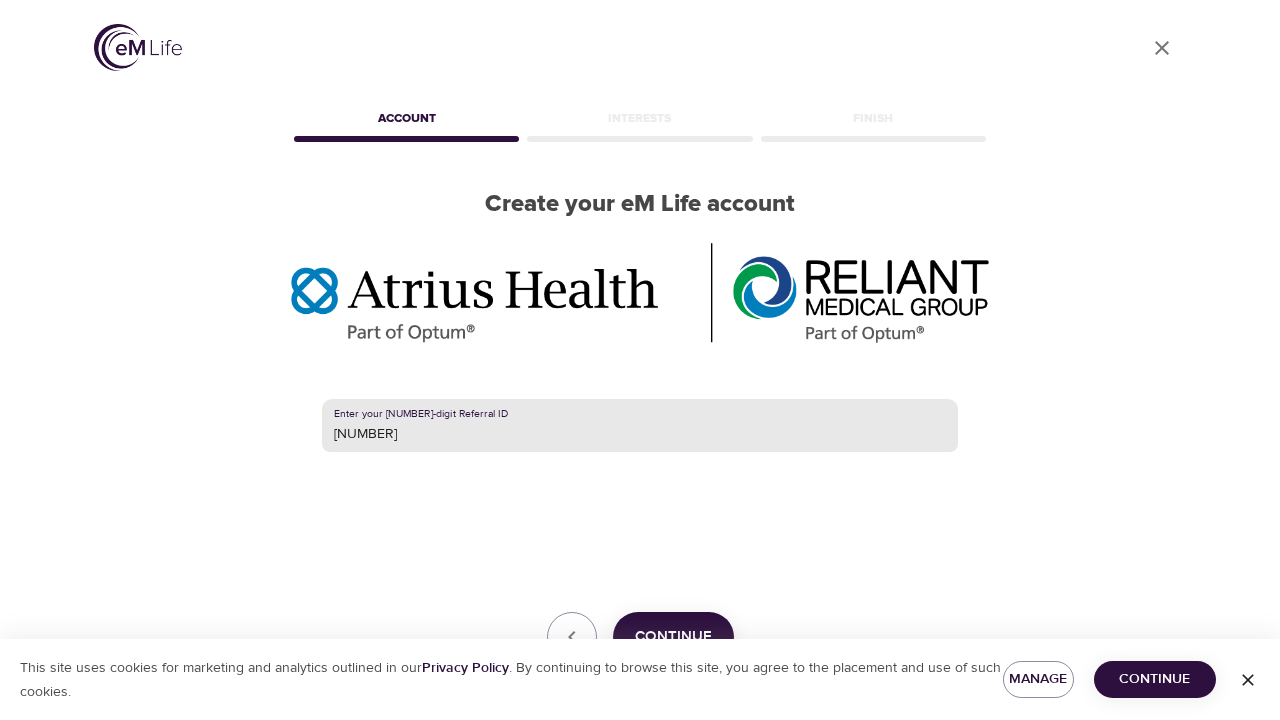 type on "[NUMBER]" 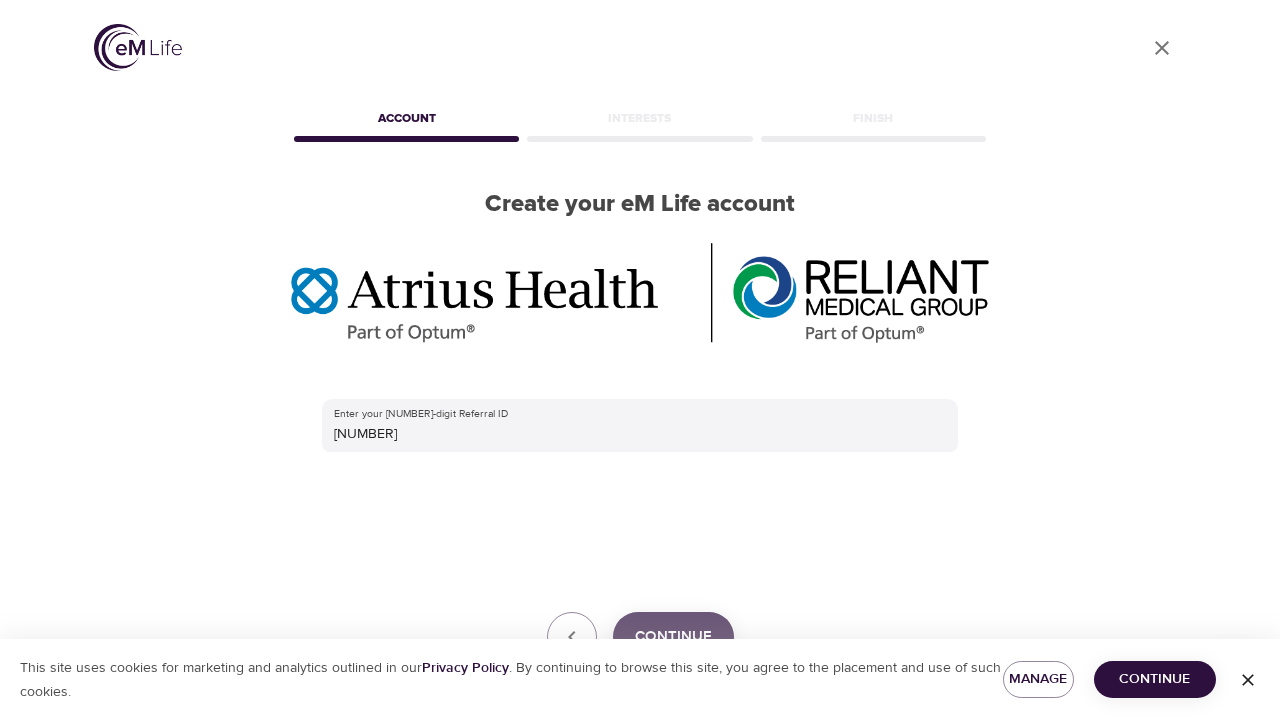 click on "Continue" at bounding box center (673, 637) 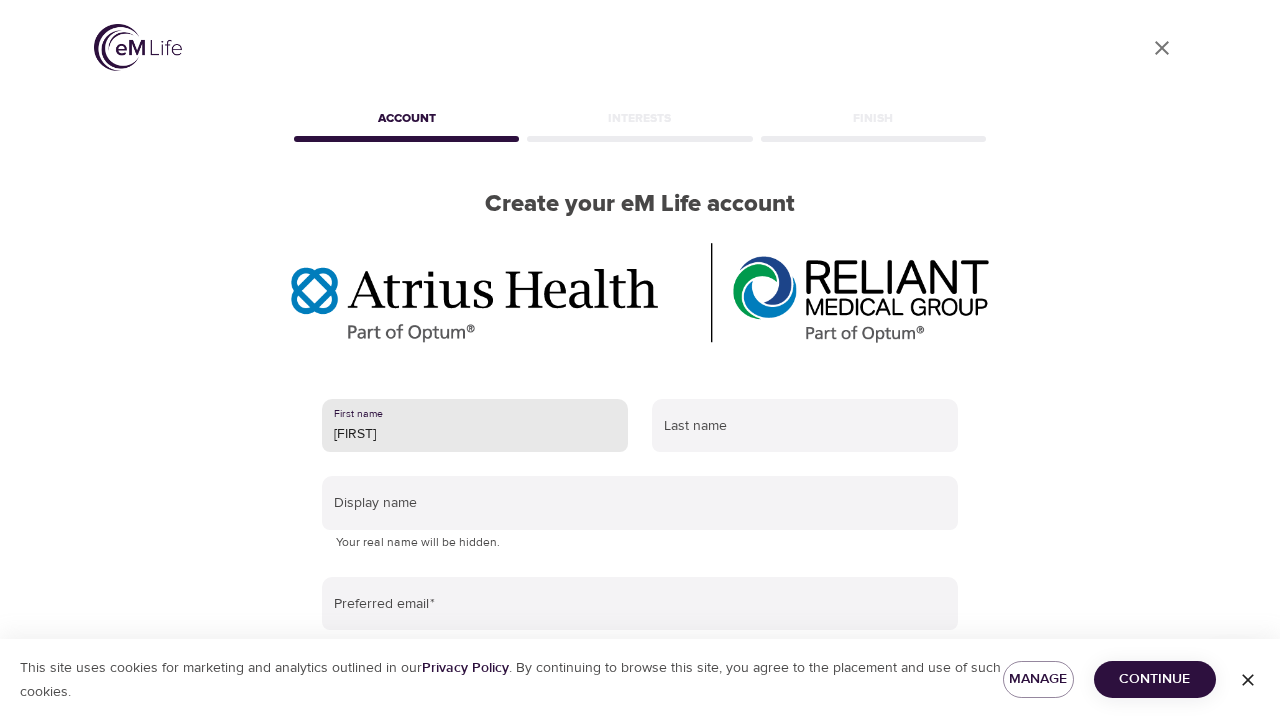 type on "[FIRST]" 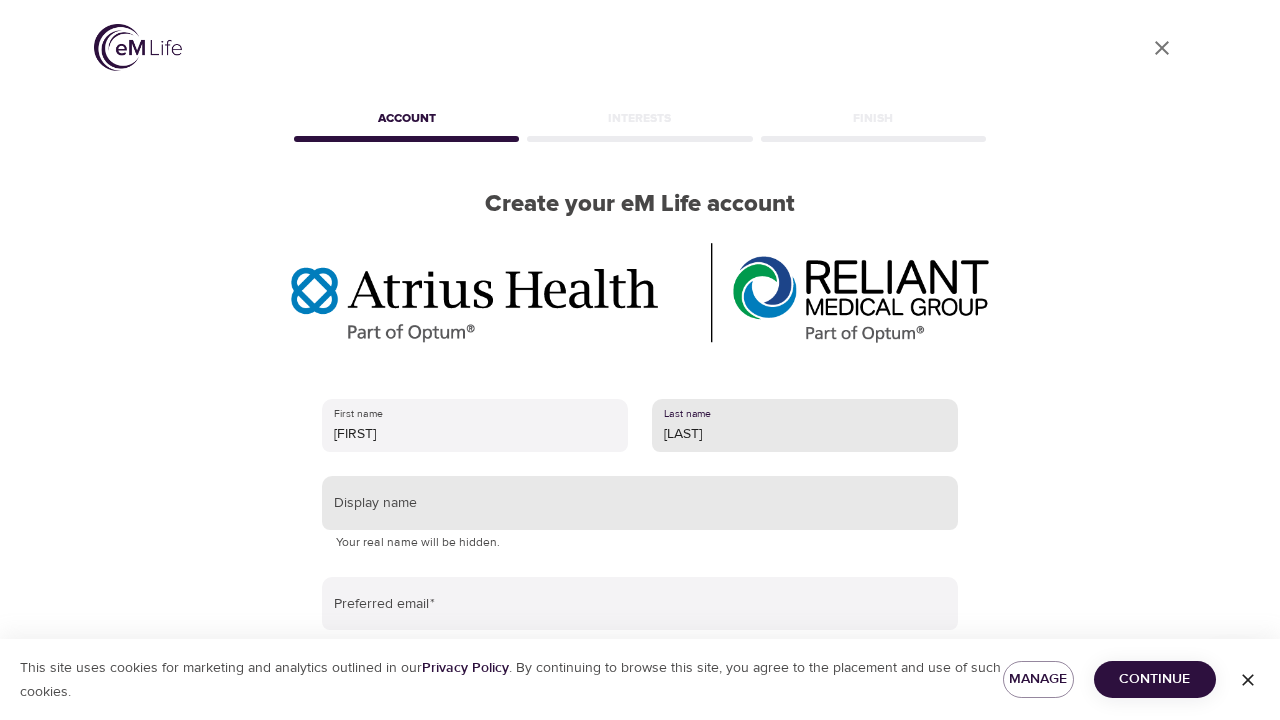 type on "[LAST]" 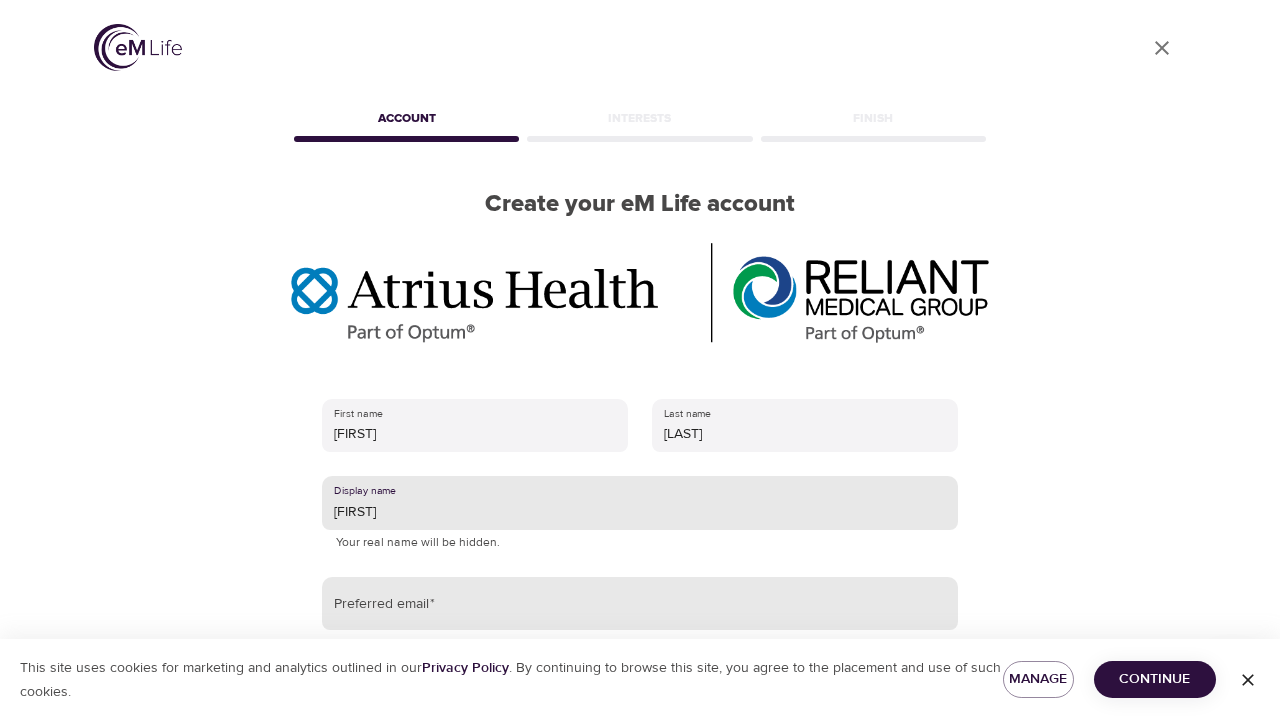 type on "[FIRST]" 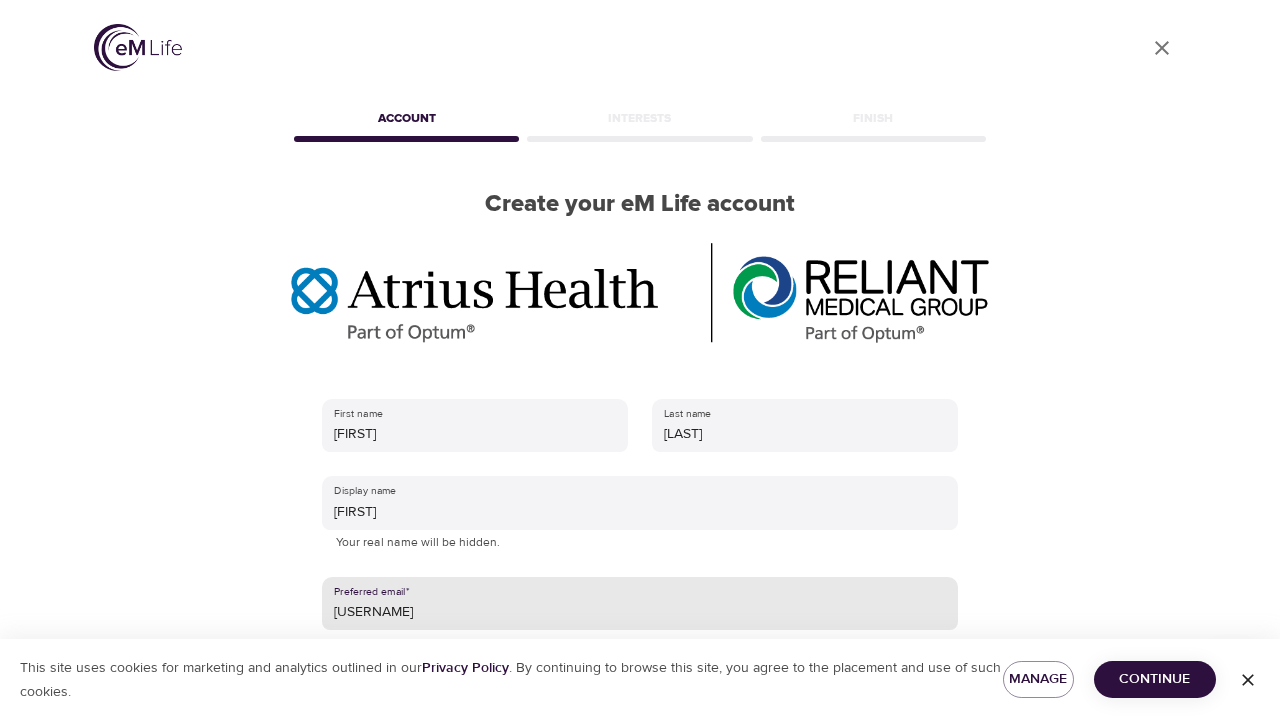 type on "[USERNAME]" 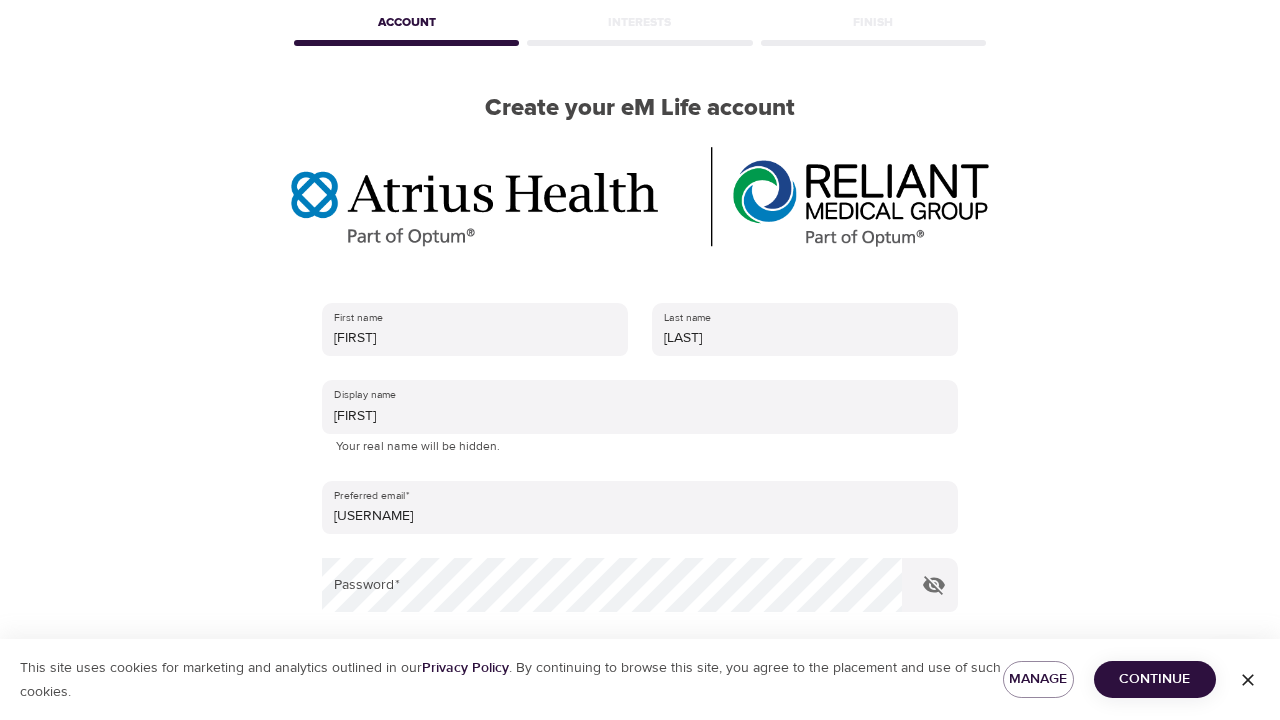 scroll, scrollTop: 214, scrollLeft: 0, axis: vertical 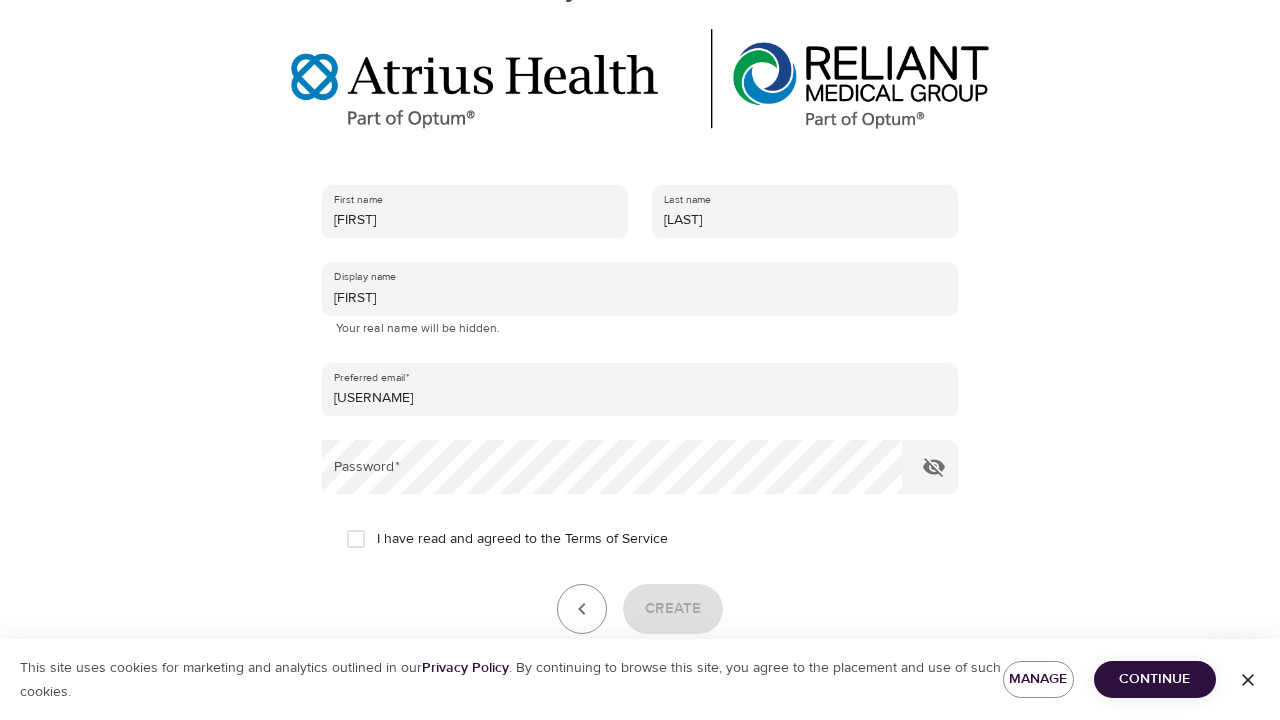 click on "First name [FIRST] Last name [LAST]-[LAST] Display name [USERNAME] Your real name will be hidden. Preferred email   * [EMAIL] Password   * I have read and agreed to the    Terms of Service Create Already have an eM Life account? Log in" at bounding box center [640, 431] 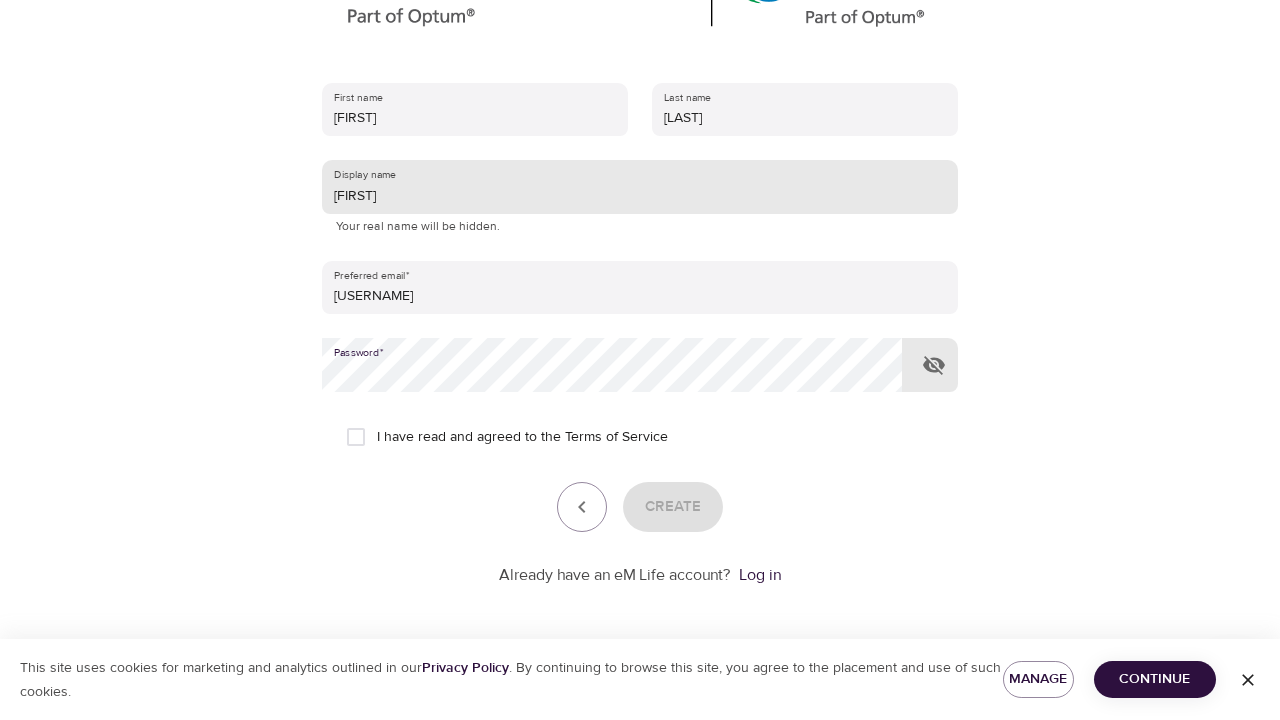 scroll, scrollTop: 315, scrollLeft: 0, axis: vertical 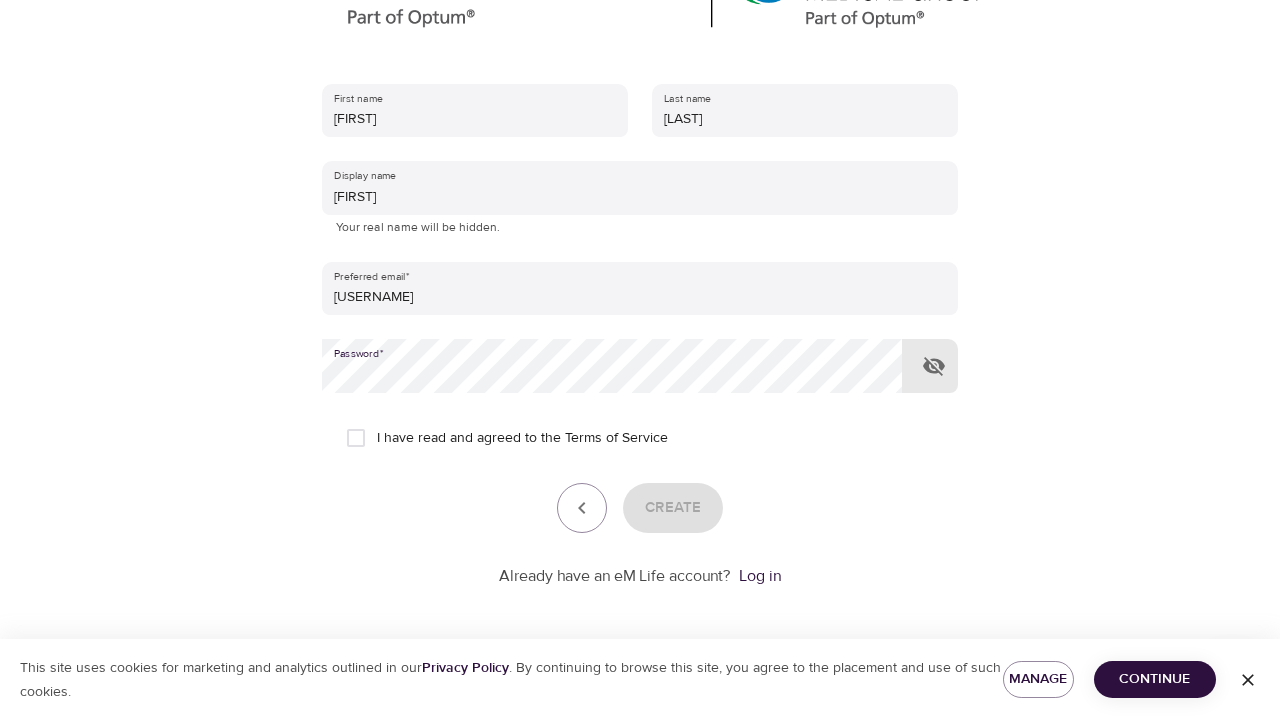 click on "I have read and agreed to the    Terms of Service" at bounding box center (356, 438) 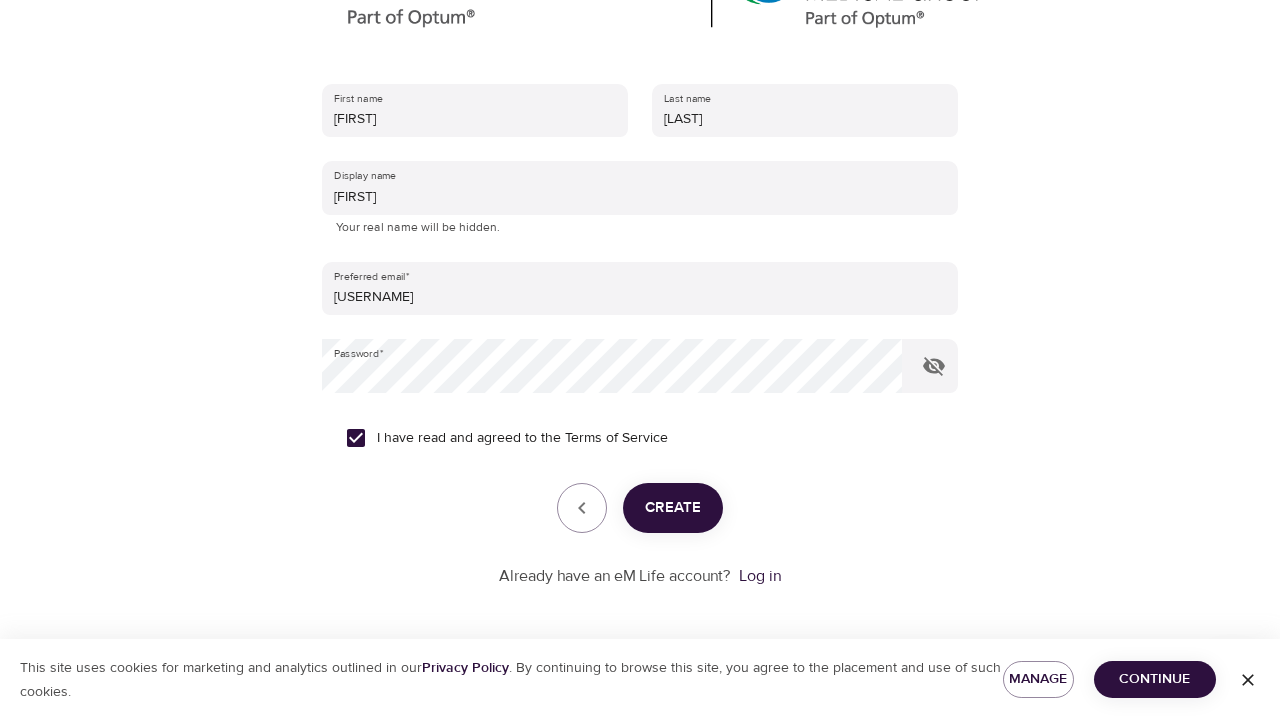 click on "Create" at bounding box center [673, 508] 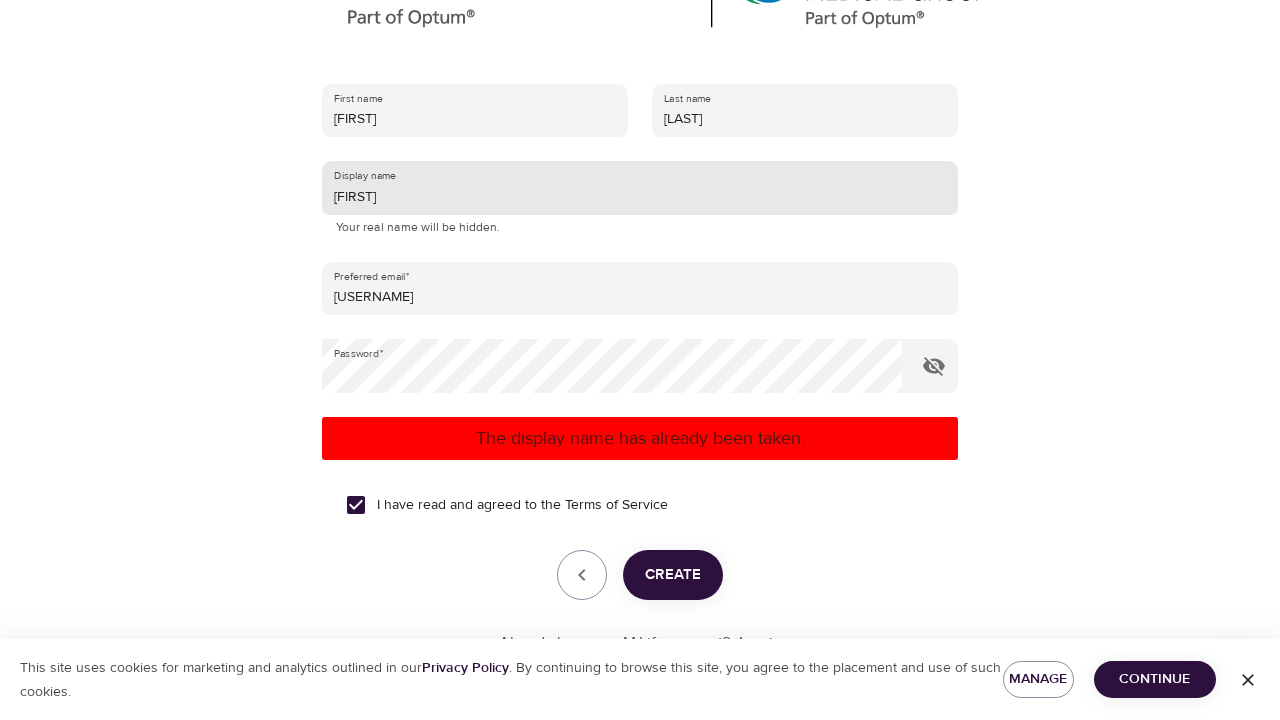 click on "[FIRST]" at bounding box center (640, 188) 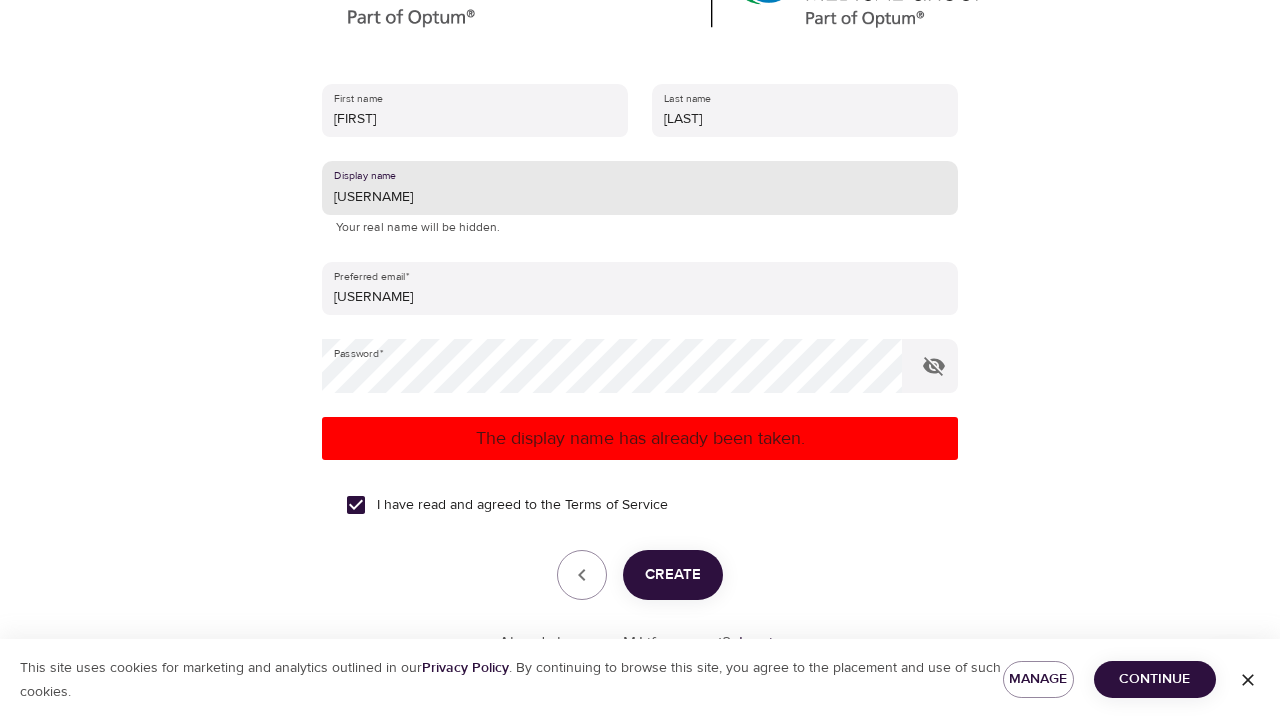 type on "[USERNAME]" 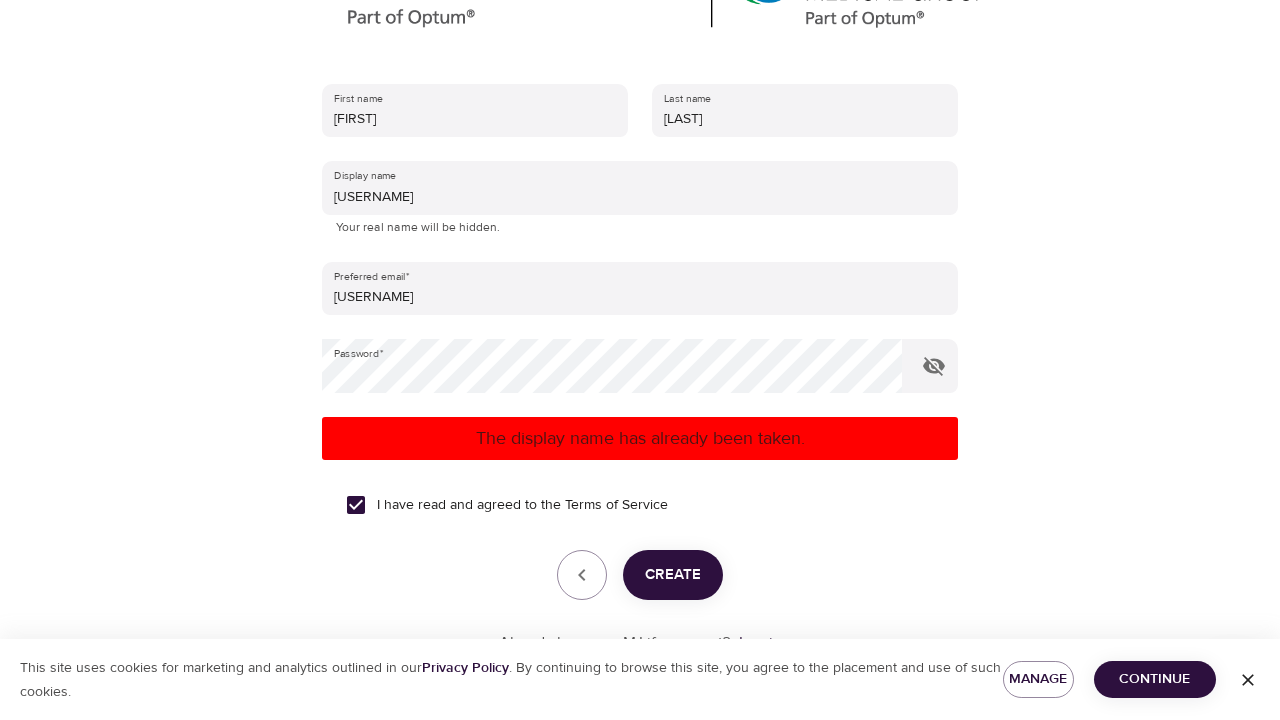 click on "I have read and agreed to the    Terms of Service" at bounding box center [501, 505] 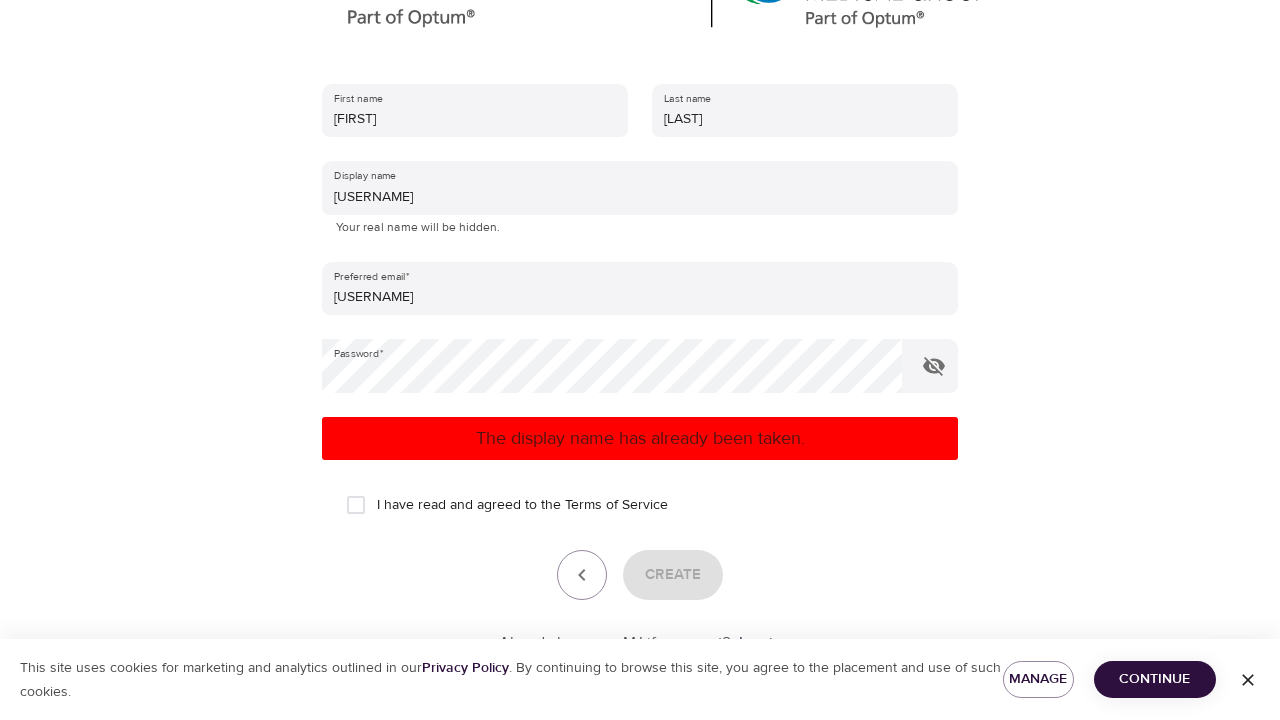 click on "Create" at bounding box center [640, 575] 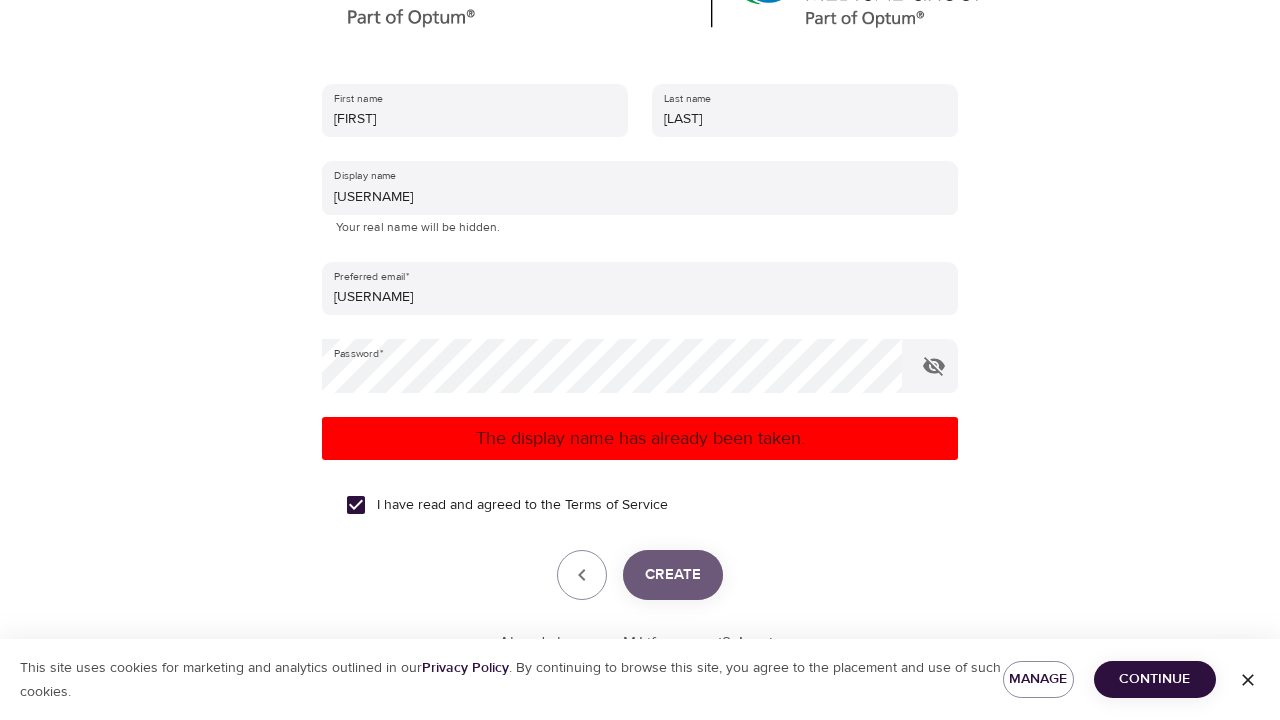 click on "Create" at bounding box center [673, 575] 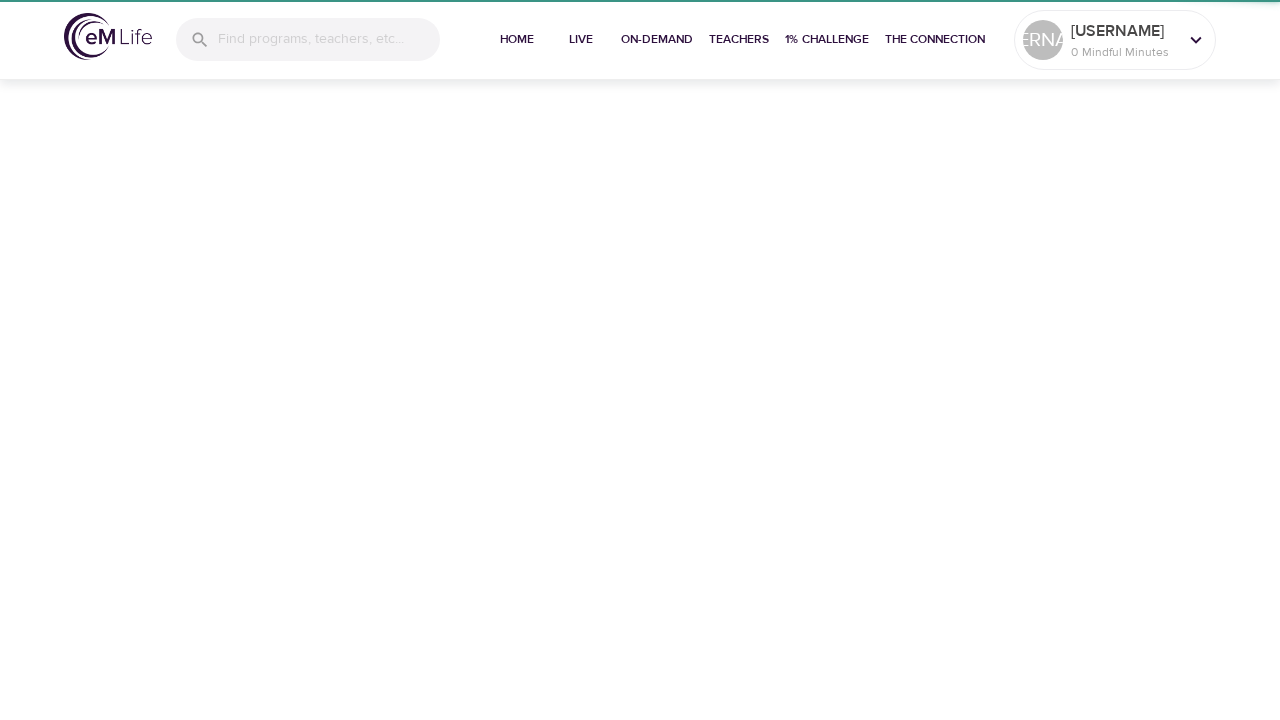 scroll, scrollTop: 0, scrollLeft: 0, axis: both 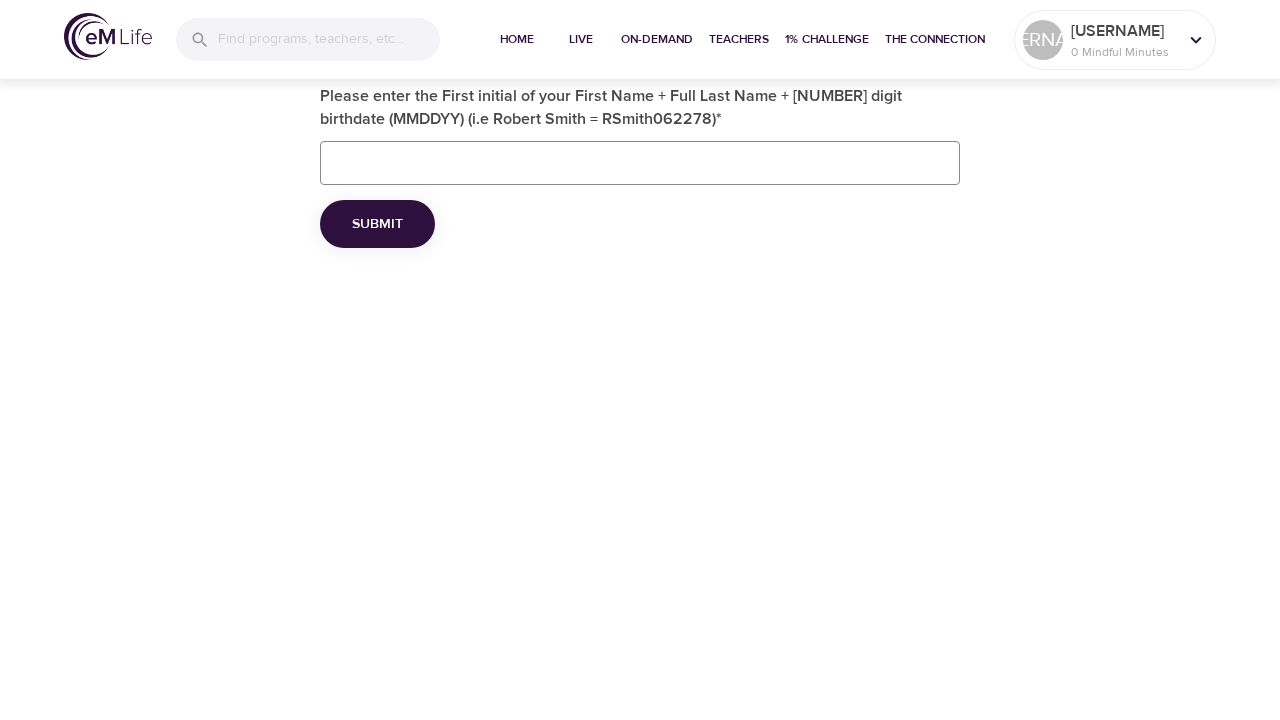 click on "Please enter the First initial of your First Name + Full Last Name + [NUMBER] digit birthdate (MMDDYY) (i.e Robert Smith = RSmith062278) *" at bounding box center [640, 163] 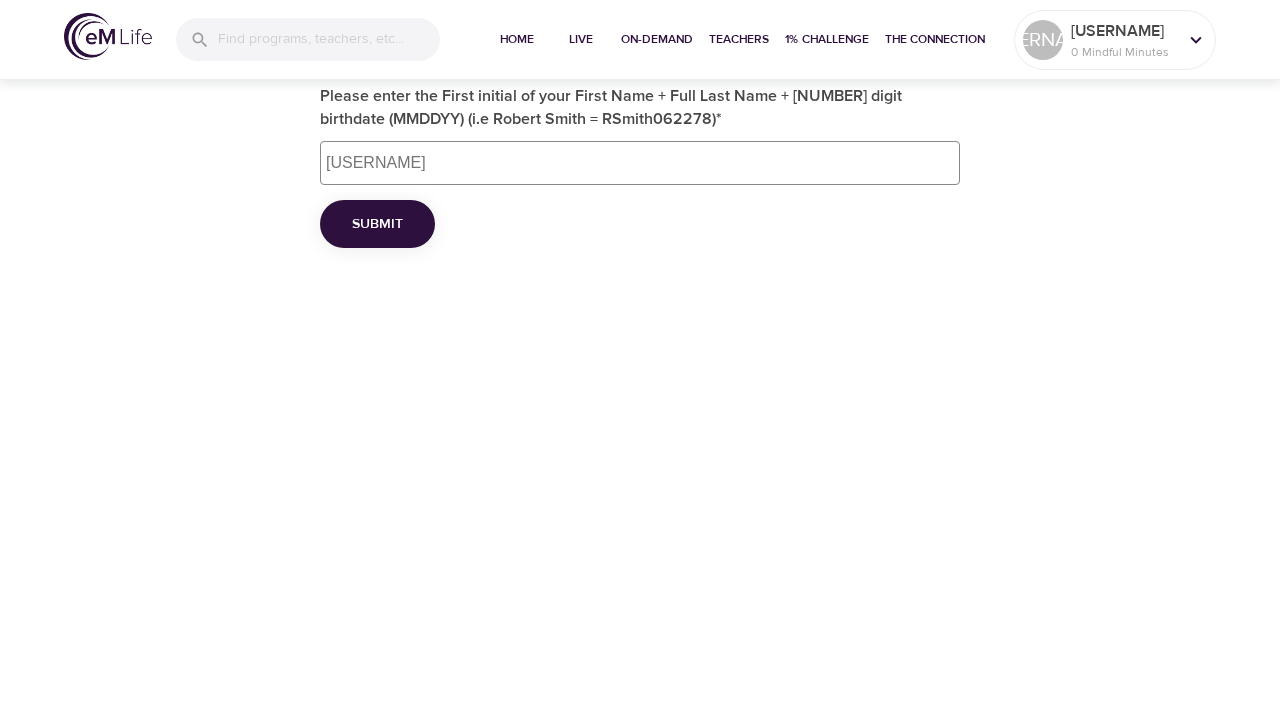type on "[USERNAME]" 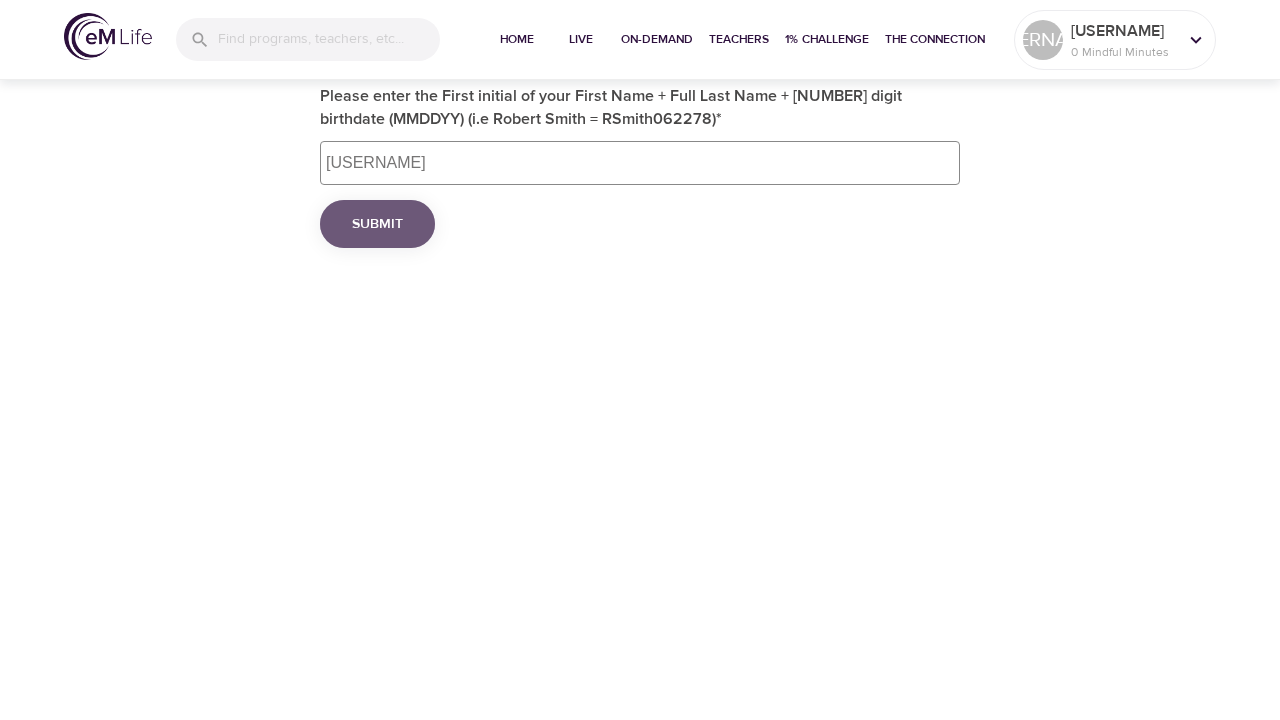 click on "Submit" at bounding box center [377, 224] 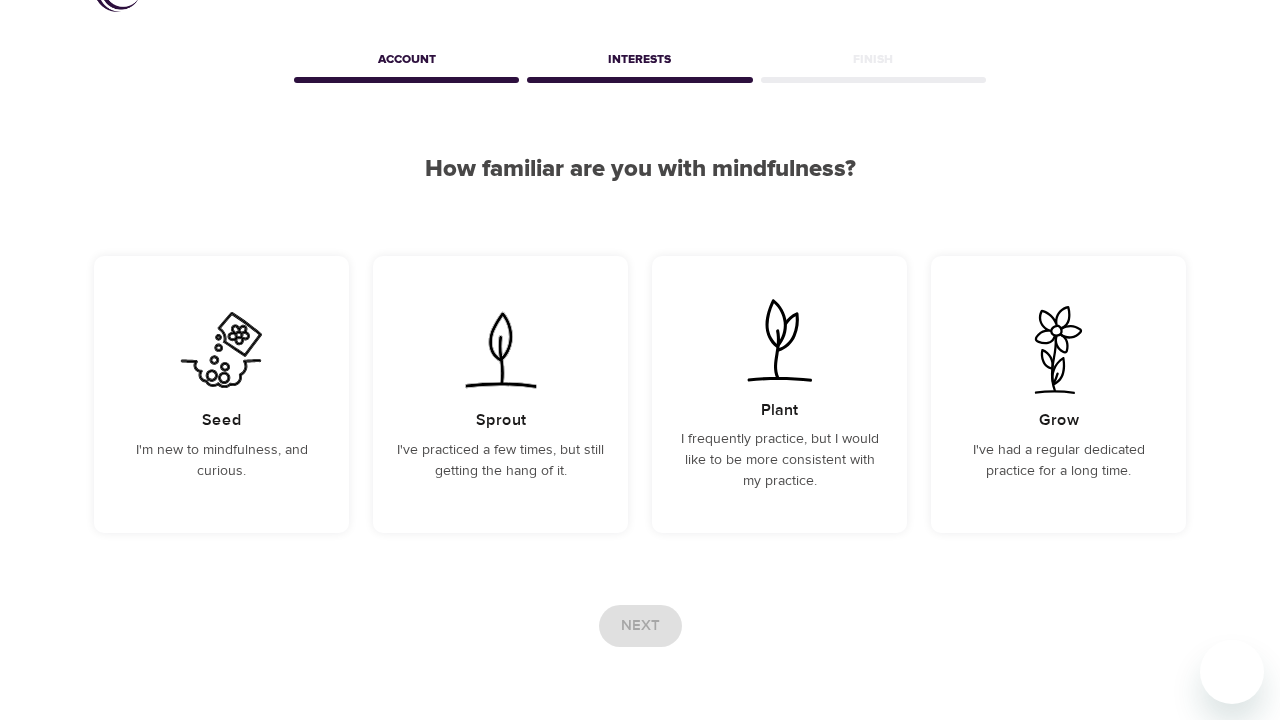 scroll, scrollTop: 88, scrollLeft: 0, axis: vertical 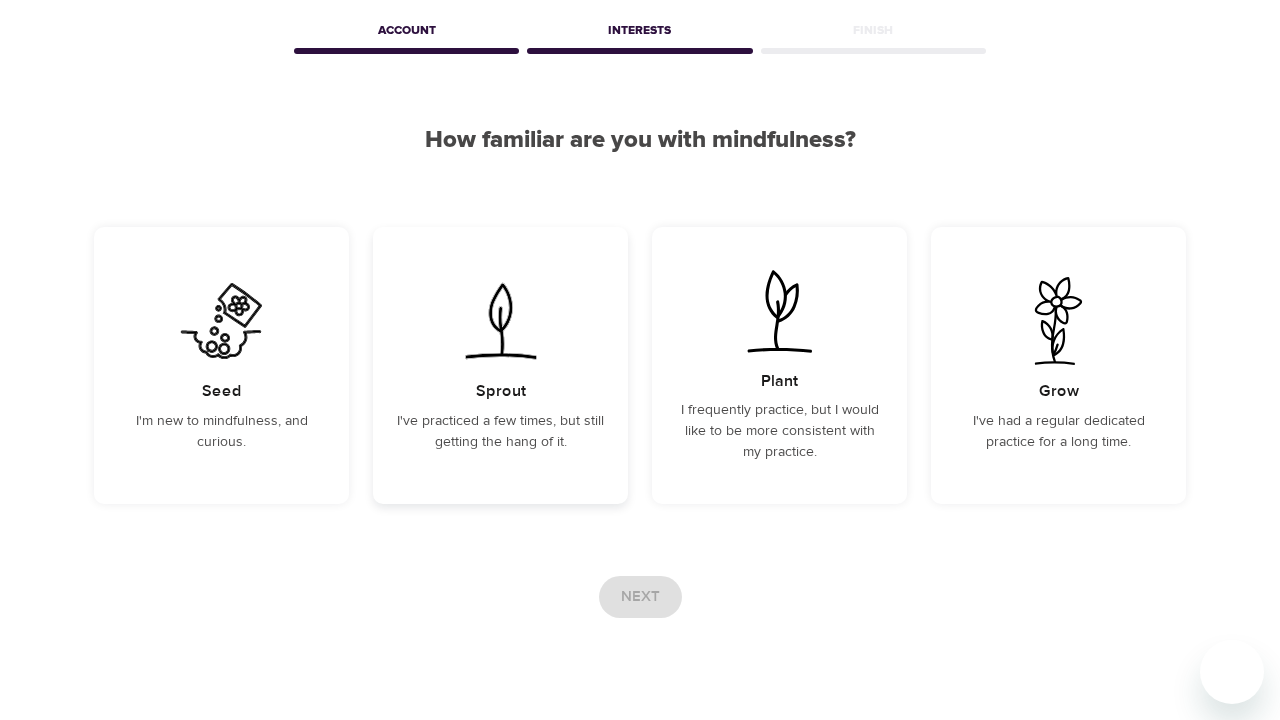 click at bounding box center [500, 321] 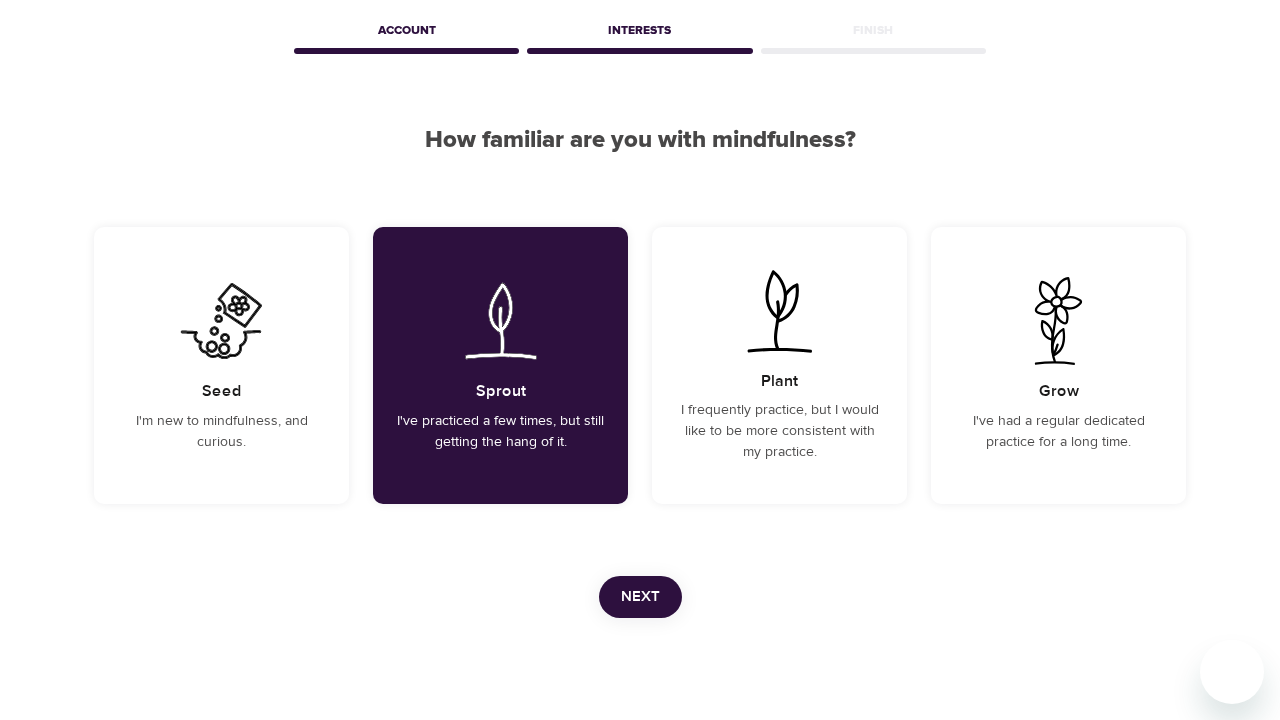 click on "Next" at bounding box center [640, 597] 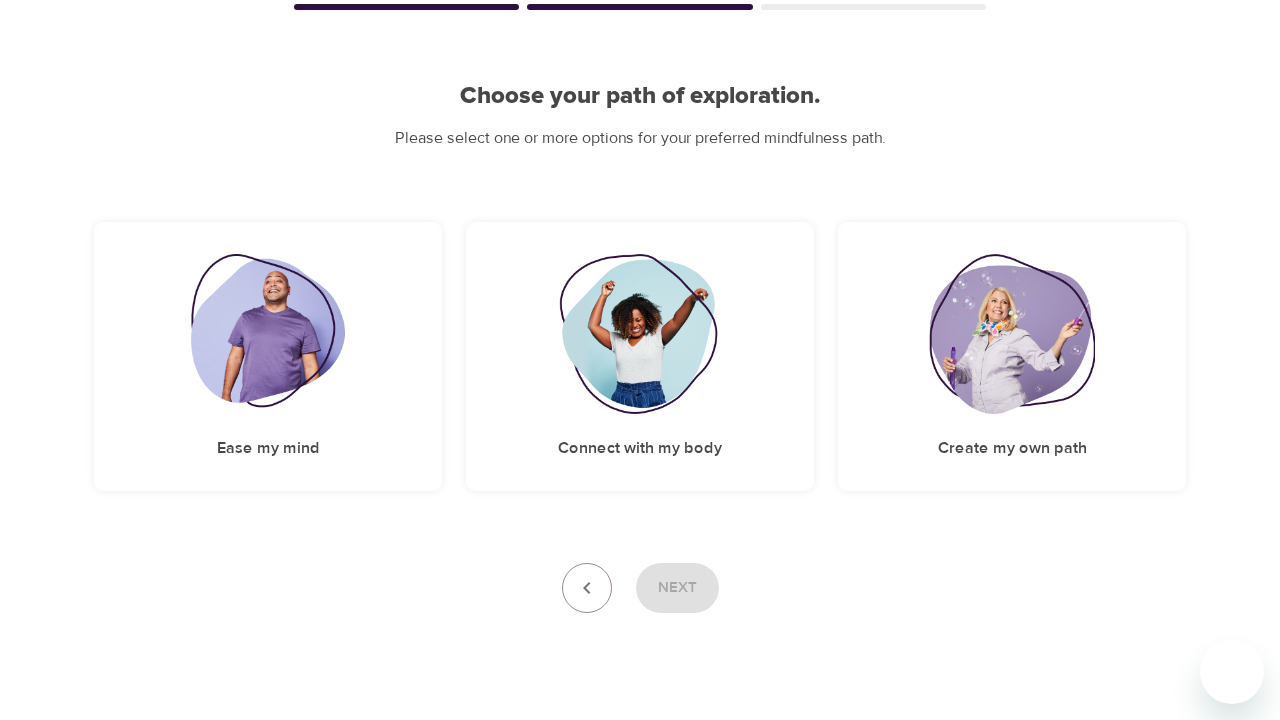 scroll, scrollTop: 132, scrollLeft: 0, axis: vertical 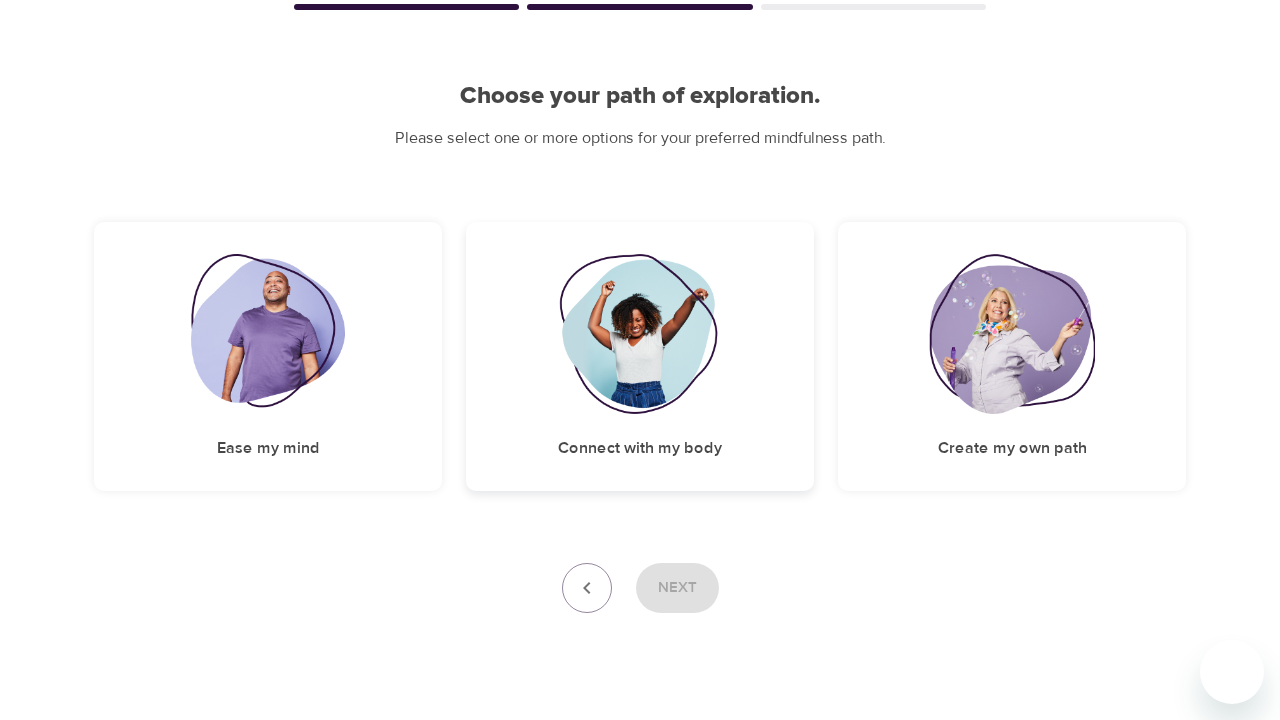 click at bounding box center [640, 334] 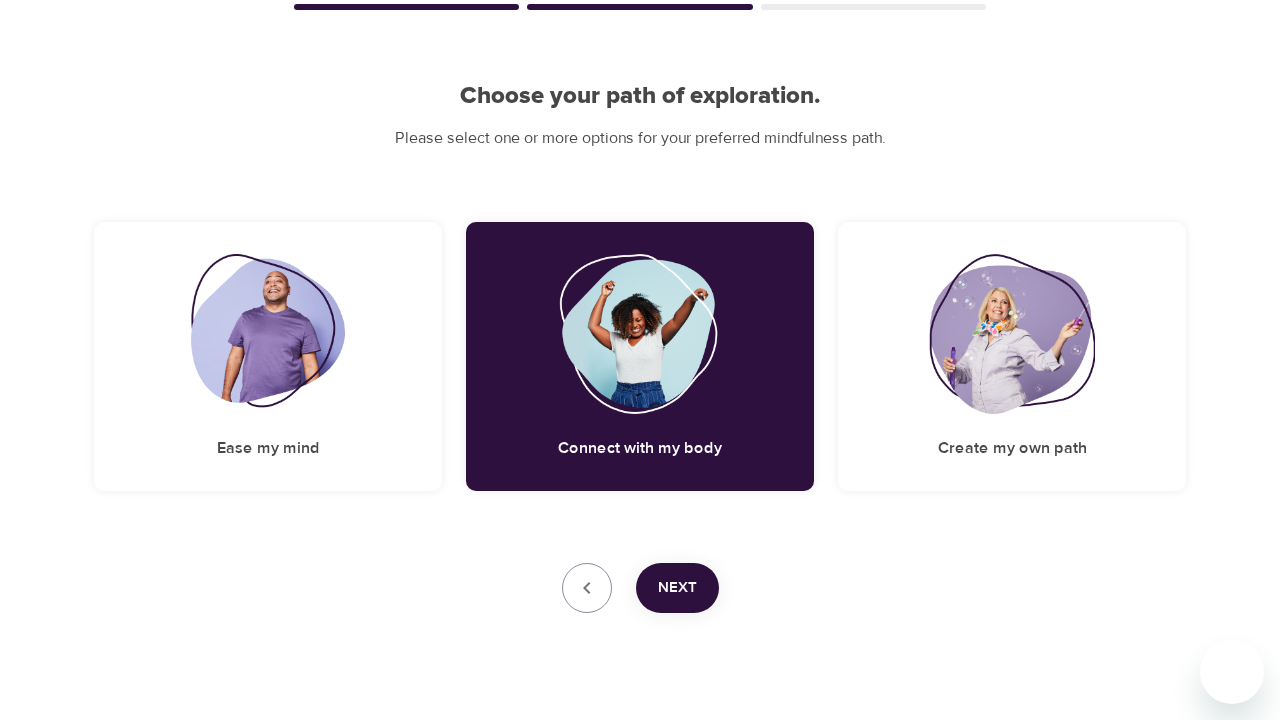 click on "Next" at bounding box center [677, 588] 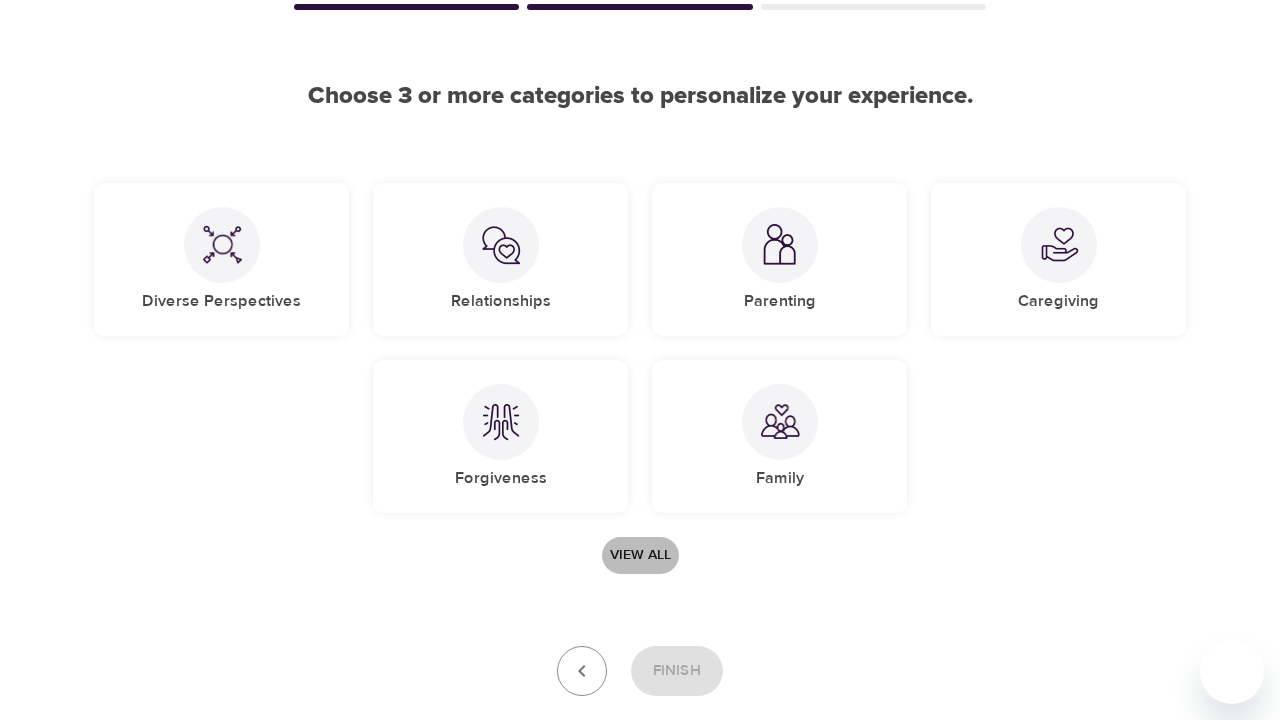 click on "View all" at bounding box center (640, 555) 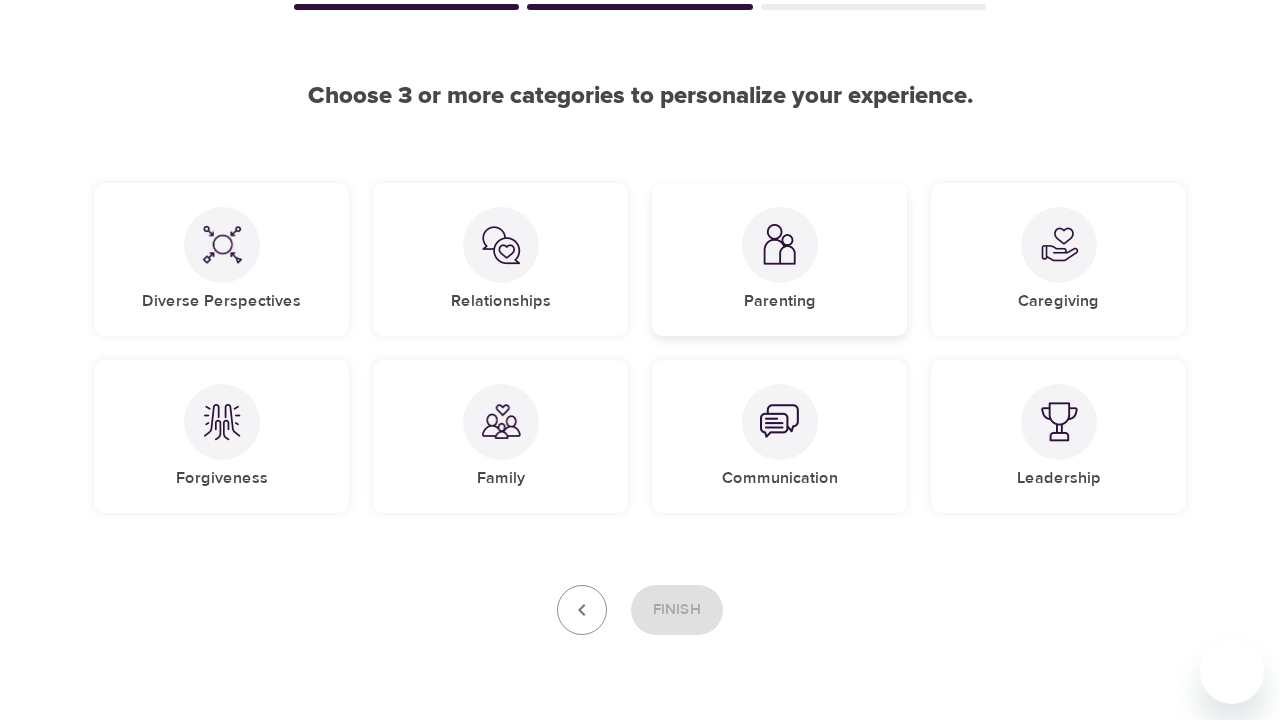 click at bounding box center (780, 245) 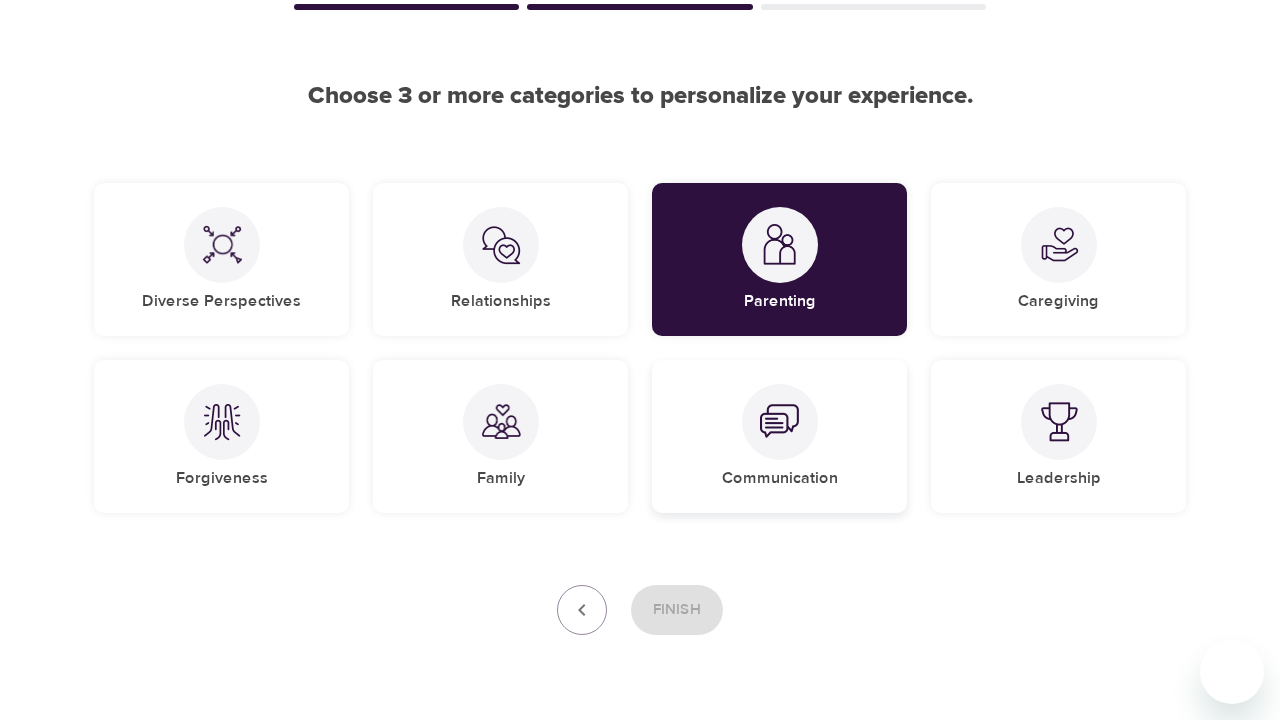 click at bounding box center [780, 422] 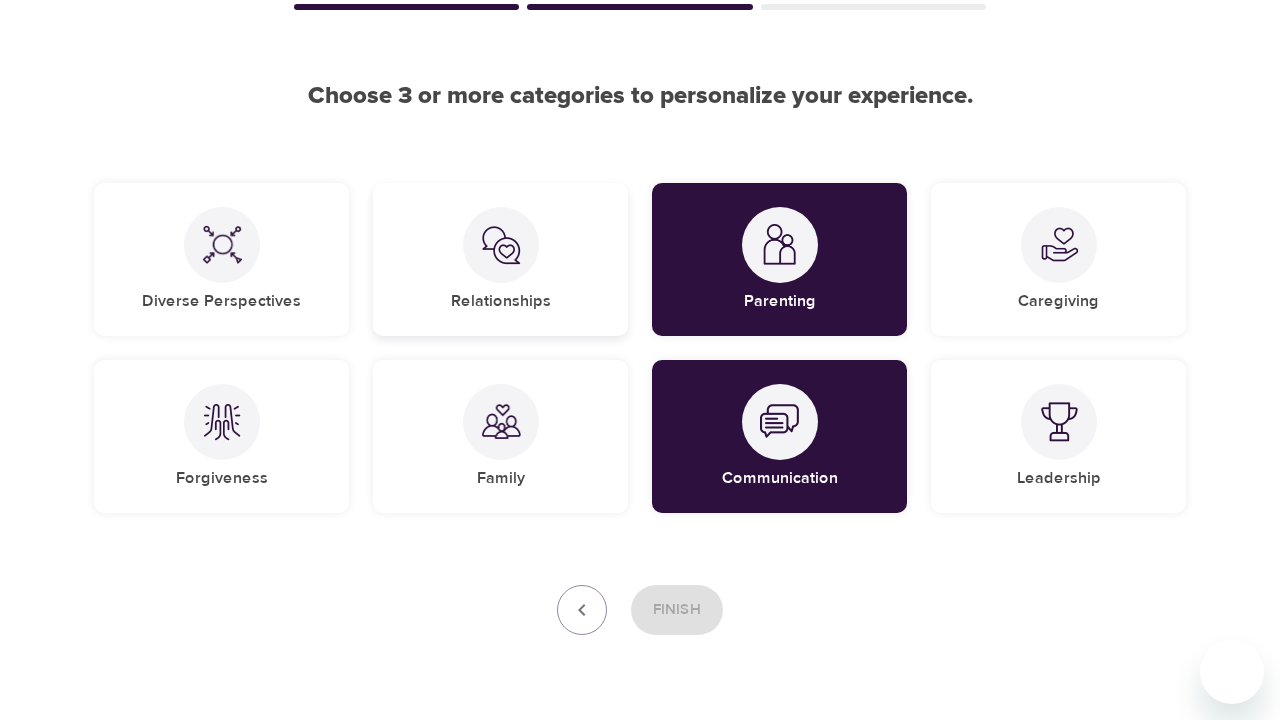 click at bounding box center (501, 245) 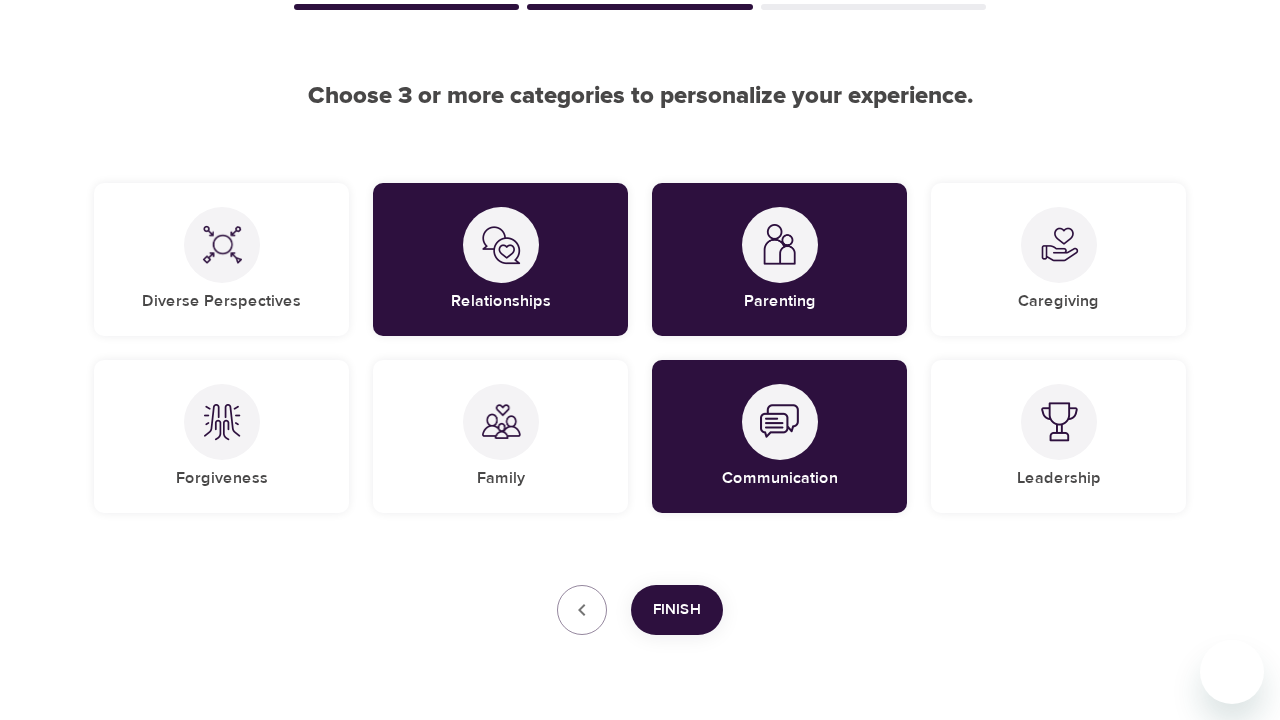 click on "Finish" at bounding box center (677, 610) 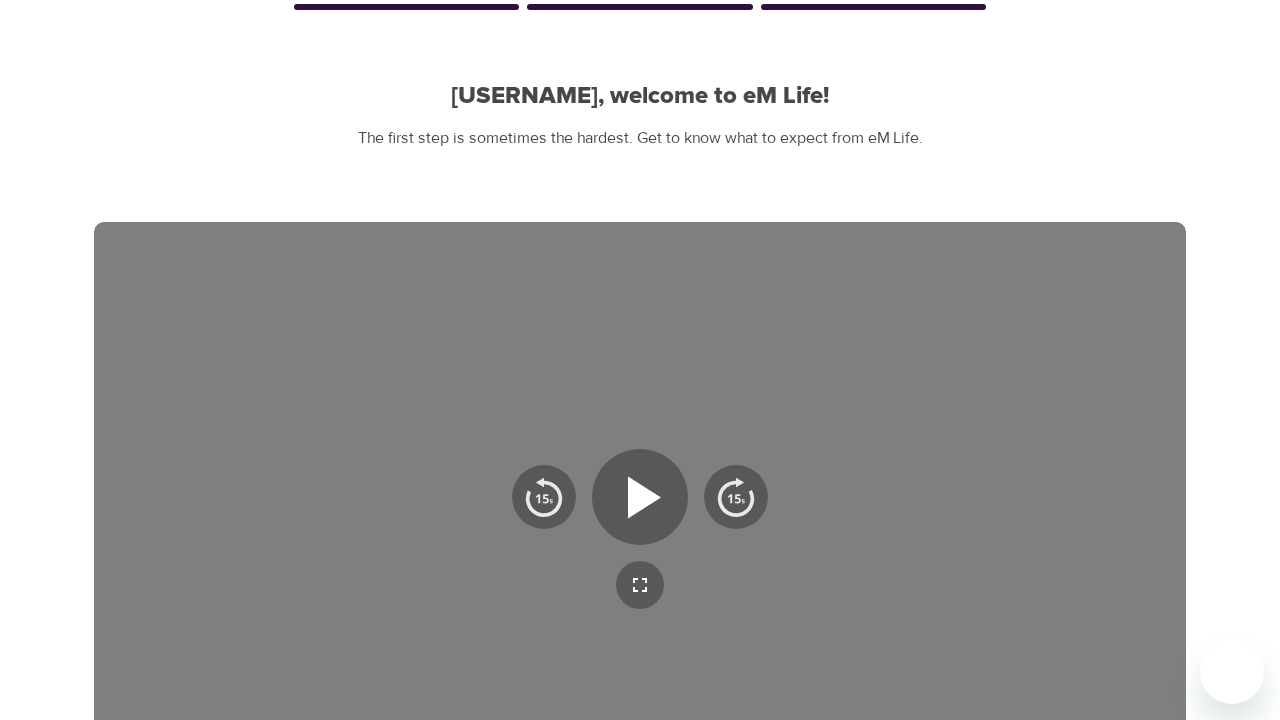 scroll, scrollTop: 259, scrollLeft: 0, axis: vertical 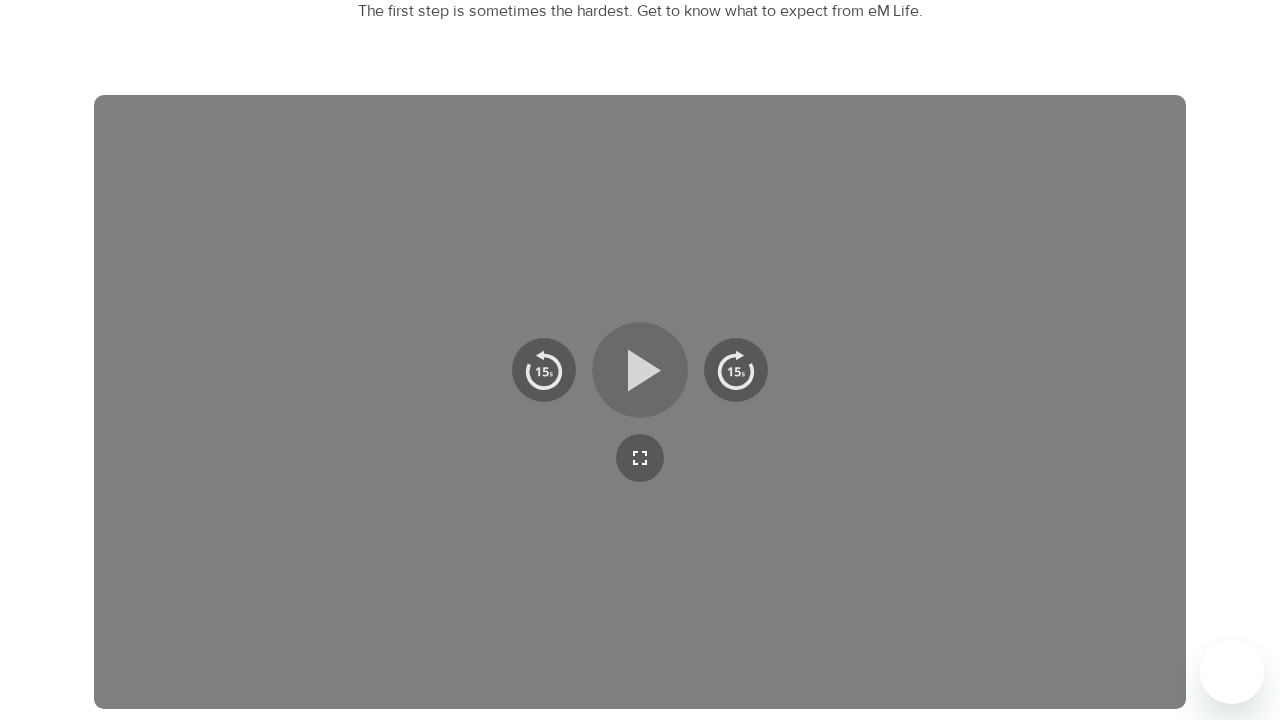click 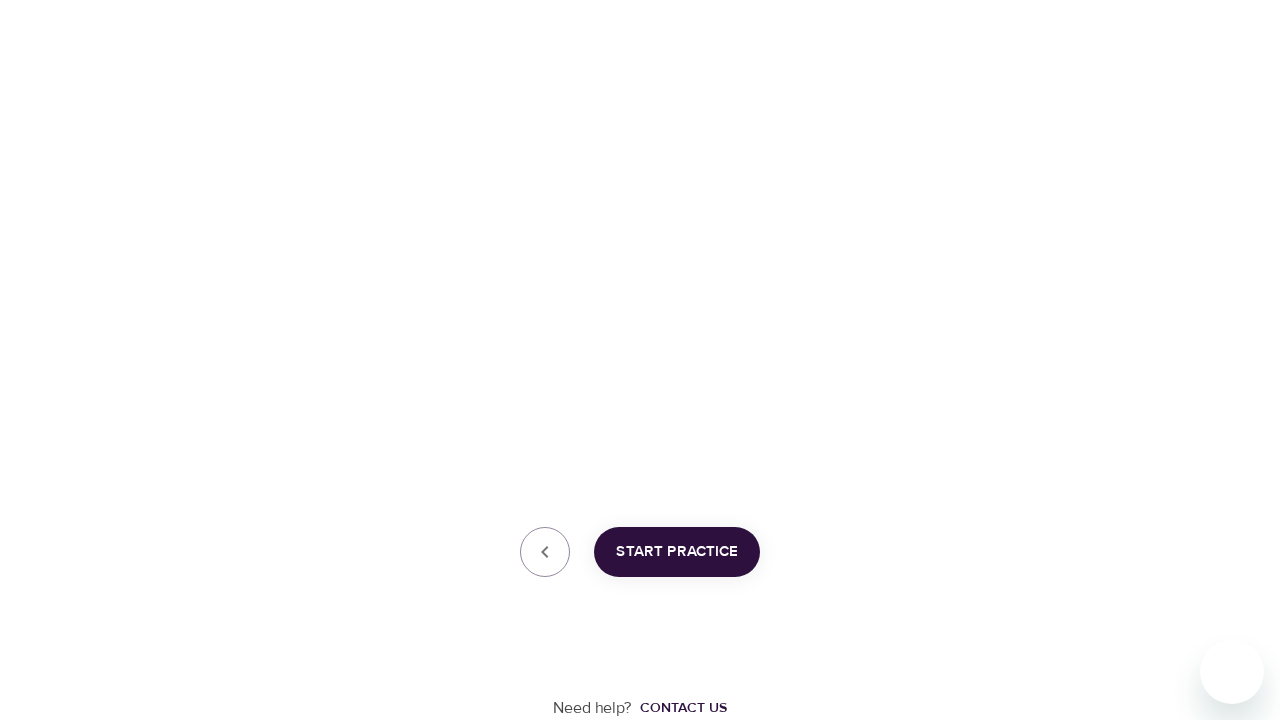 scroll, scrollTop: 509, scrollLeft: 0, axis: vertical 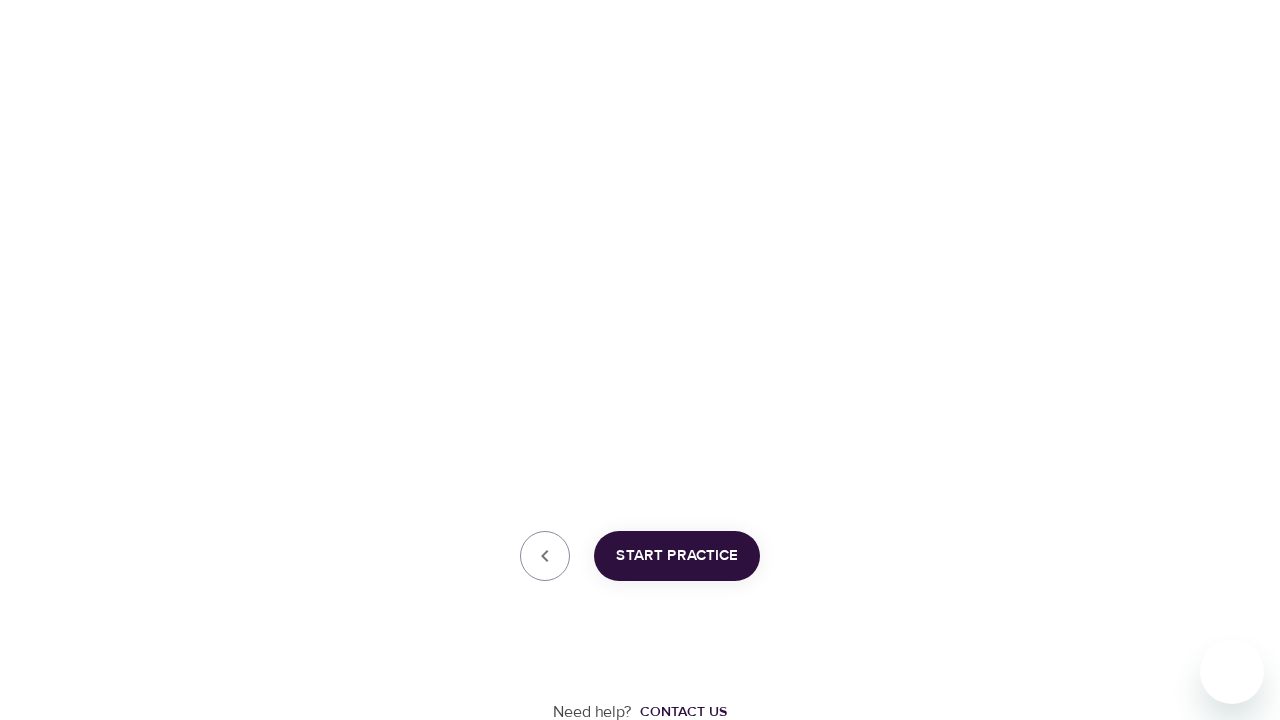 click on "Start Practice" at bounding box center (677, 556) 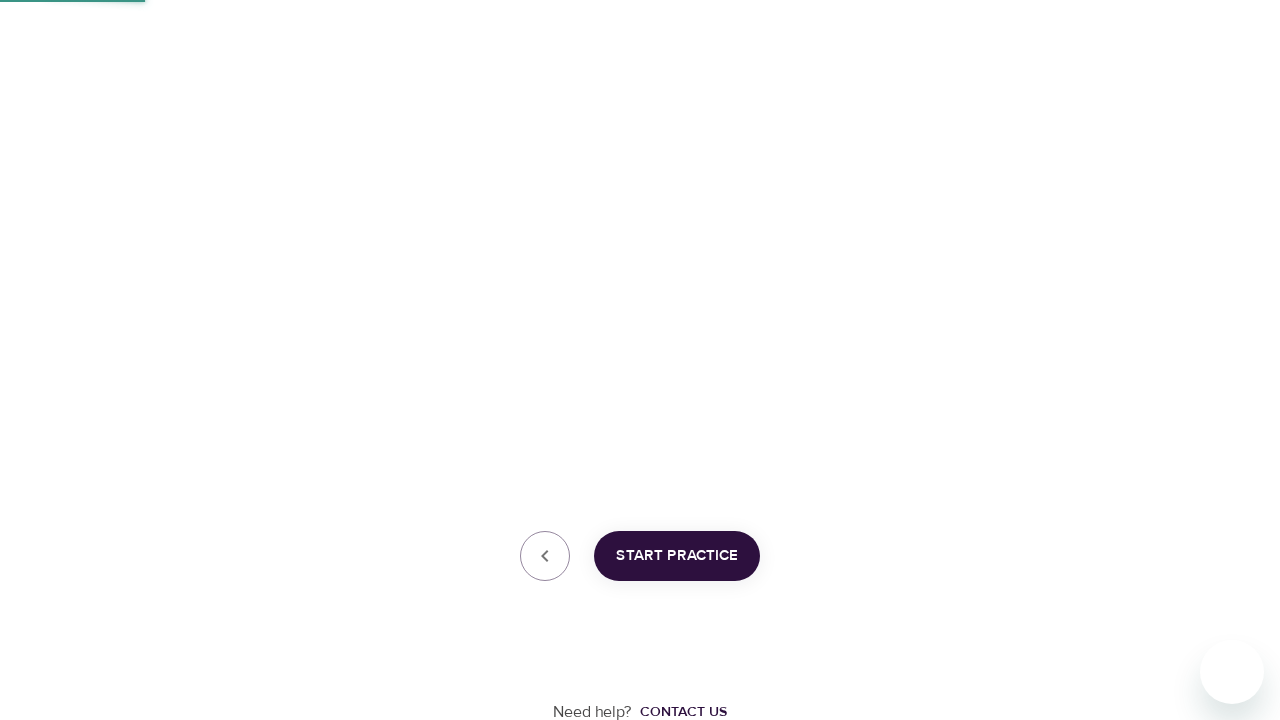 scroll, scrollTop: 480, scrollLeft: 0, axis: vertical 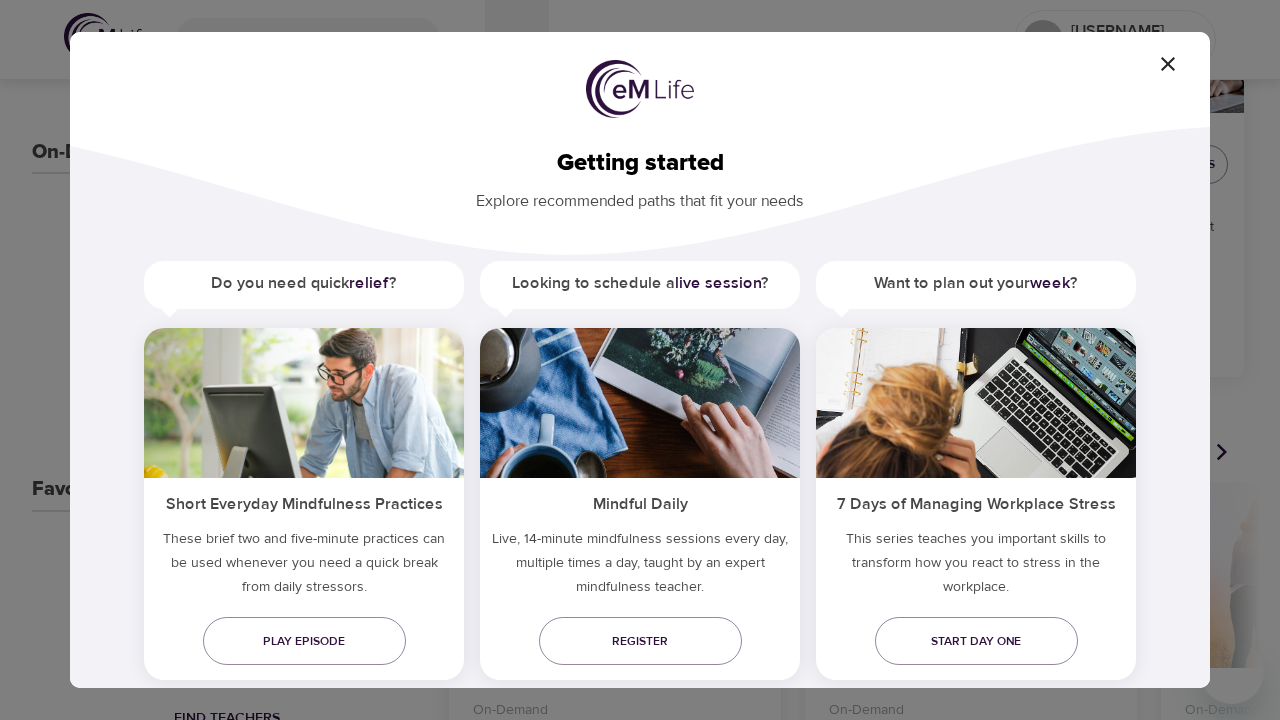 click 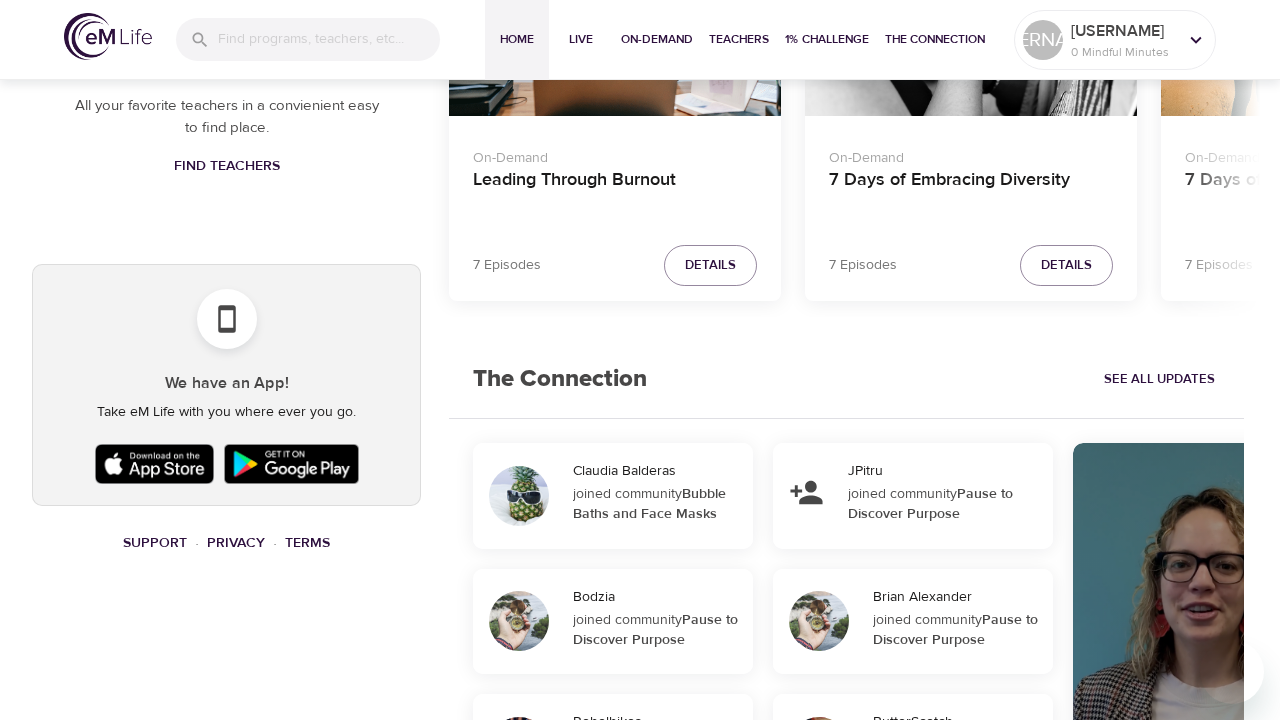scroll, scrollTop: 0, scrollLeft: 0, axis: both 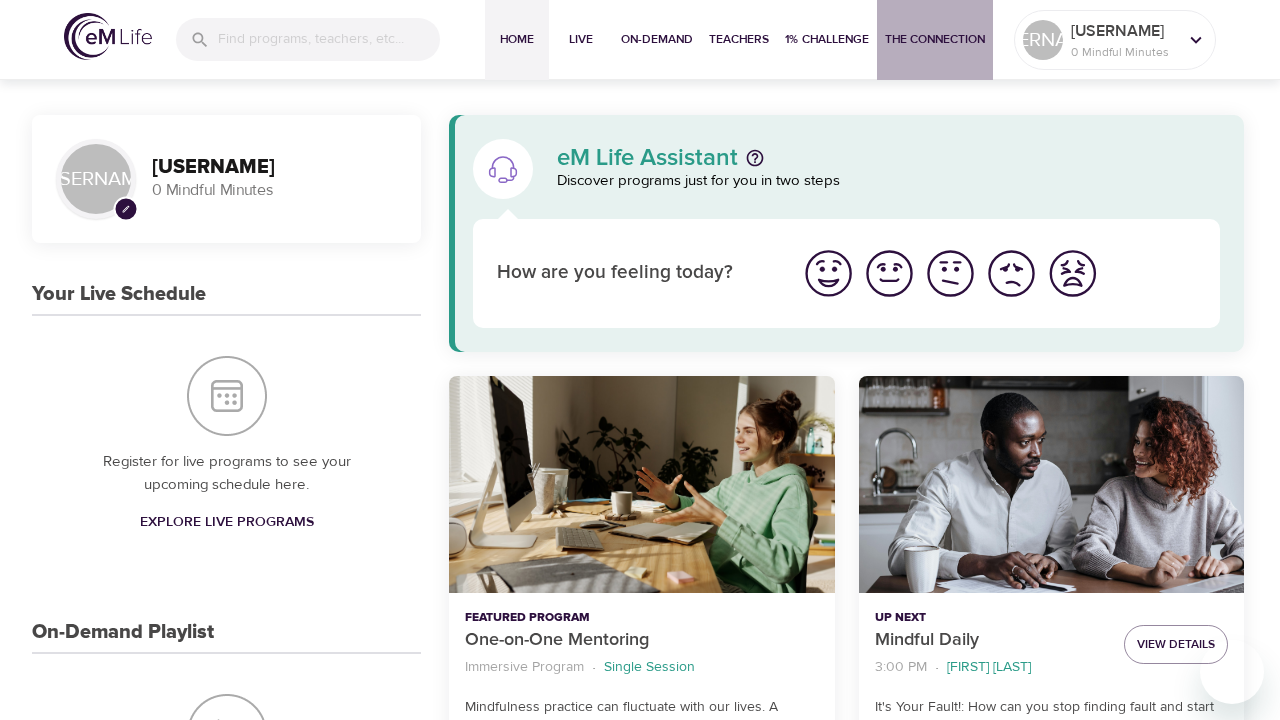 click on "The Connection" at bounding box center (935, 39) 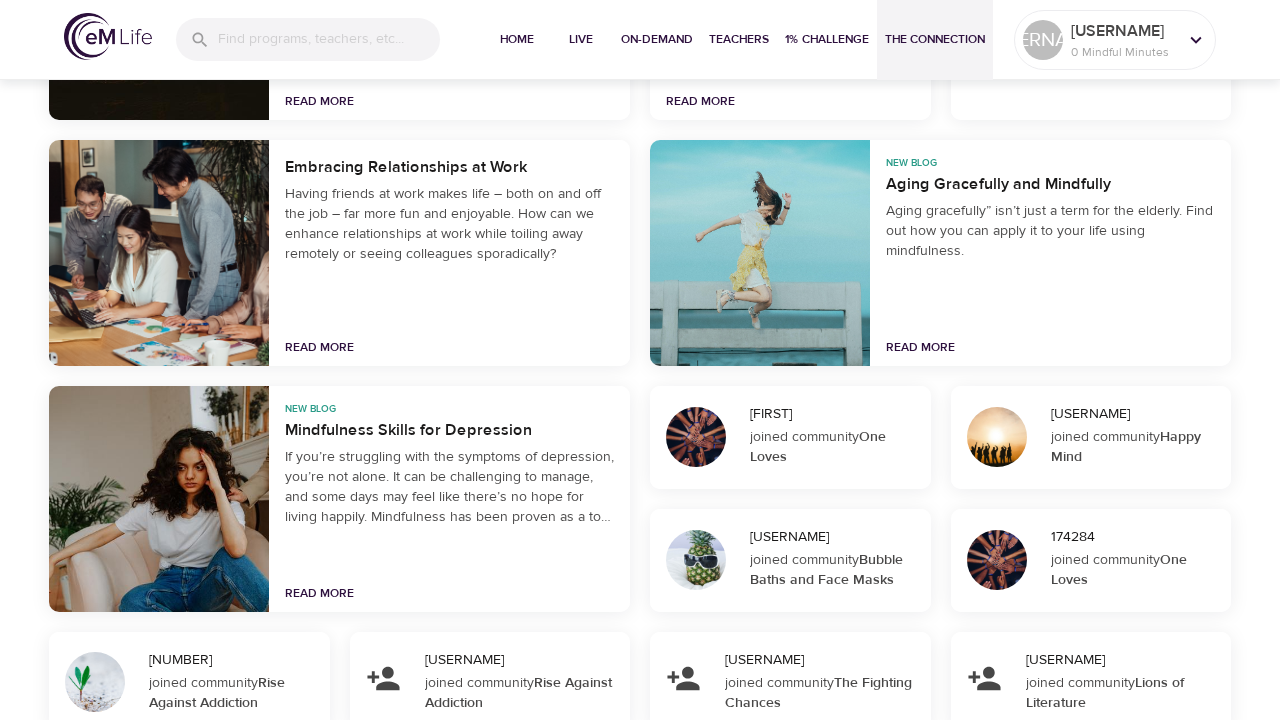 scroll, scrollTop: 0, scrollLeft: 0, axis: both 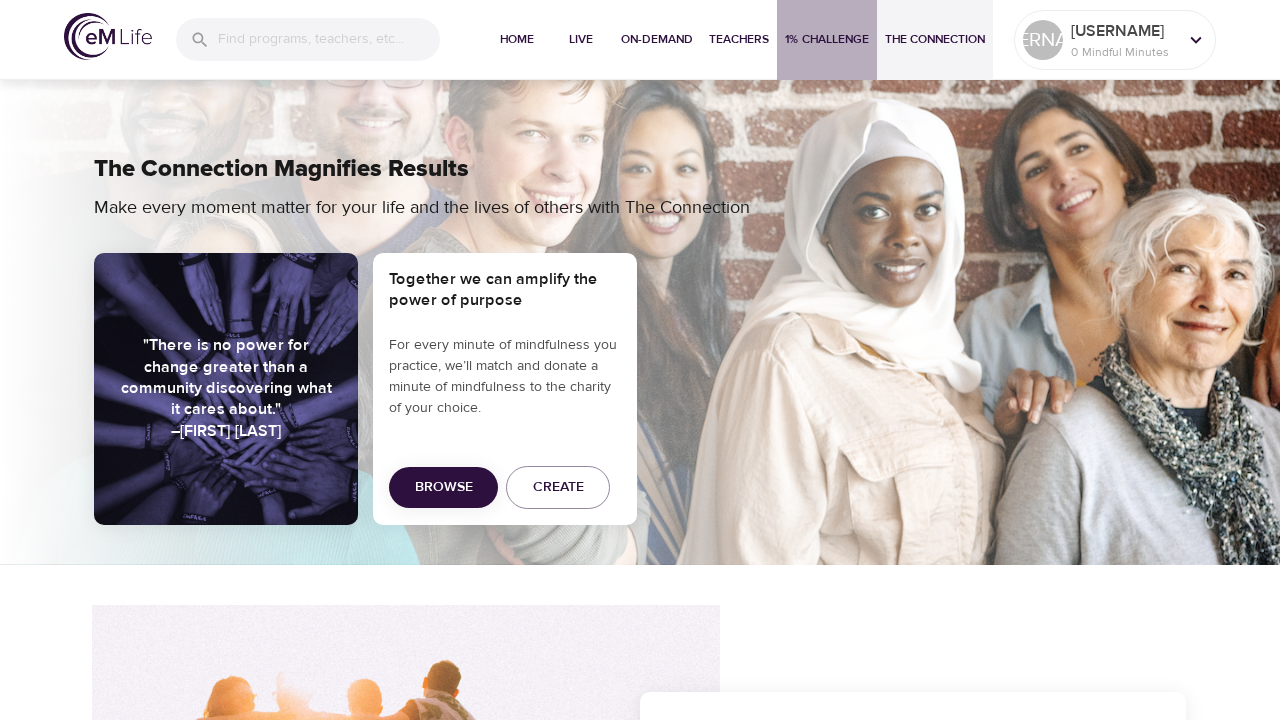 click on "1% Challenge" at bounding box center [827, 39] 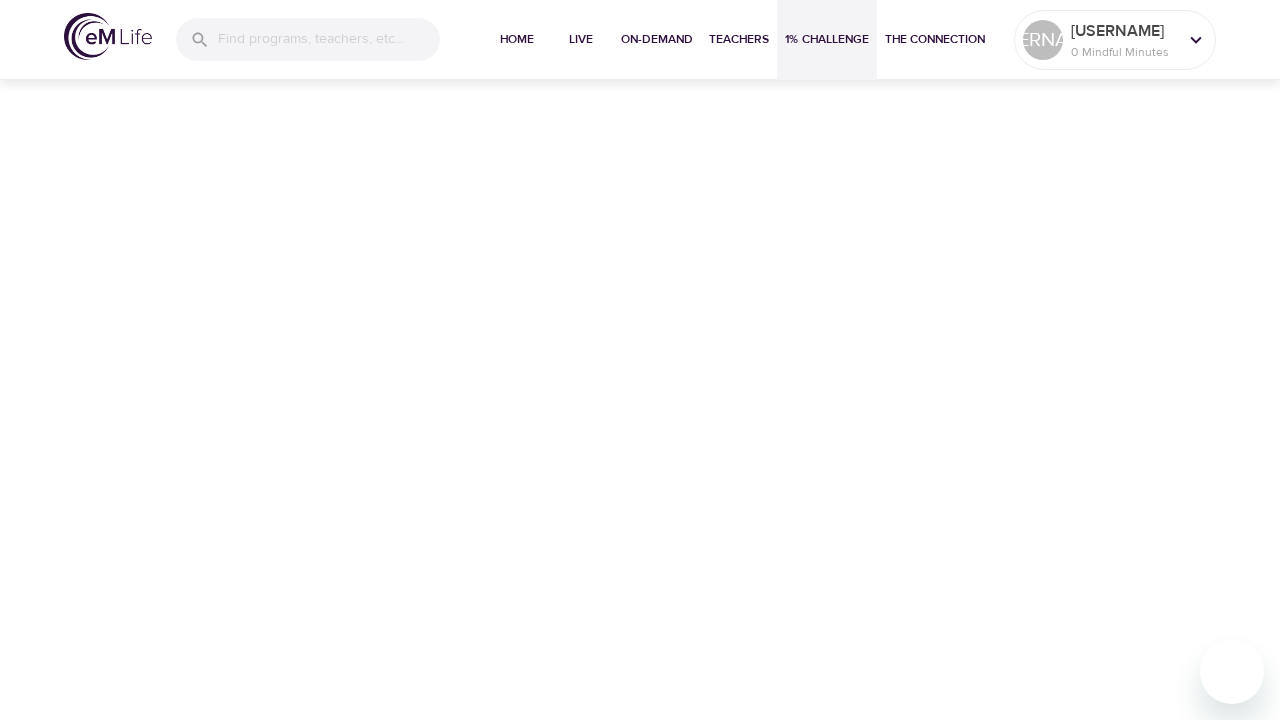 scroll, scrollTop: 0, scrollLeft: 0, axis: both 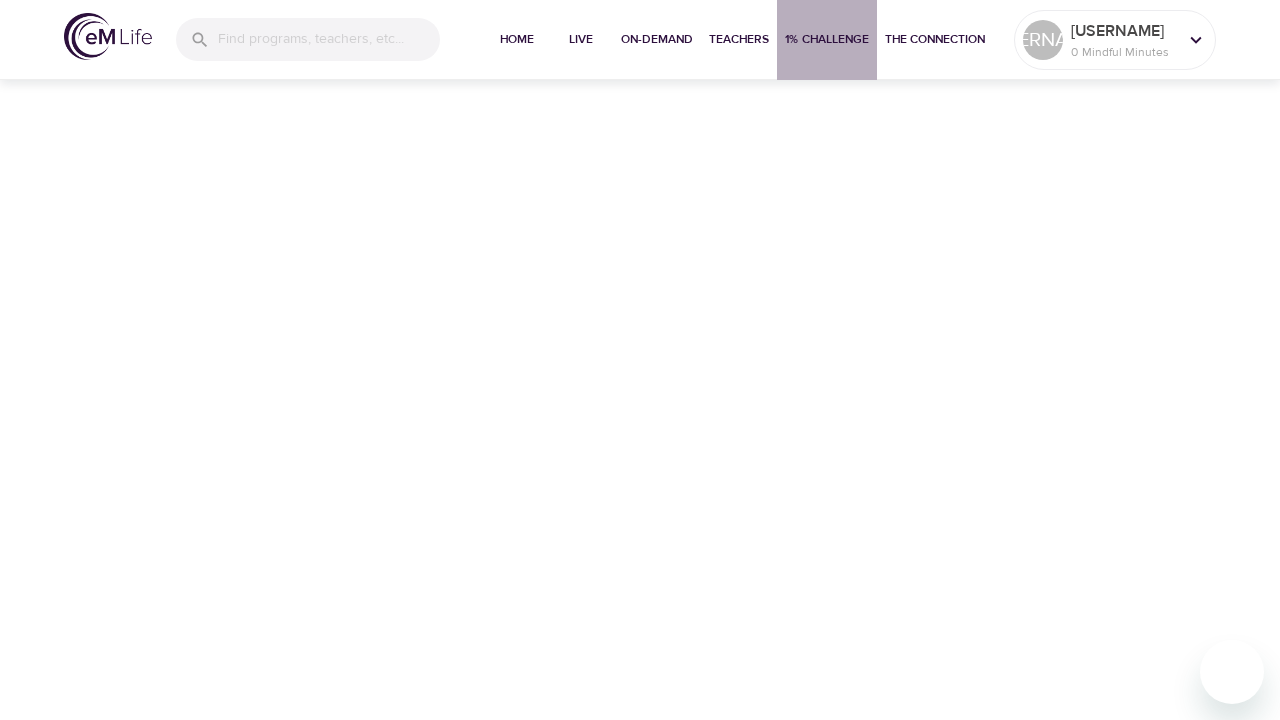 click on "1% Challenge" at bounding box center [827, 39] 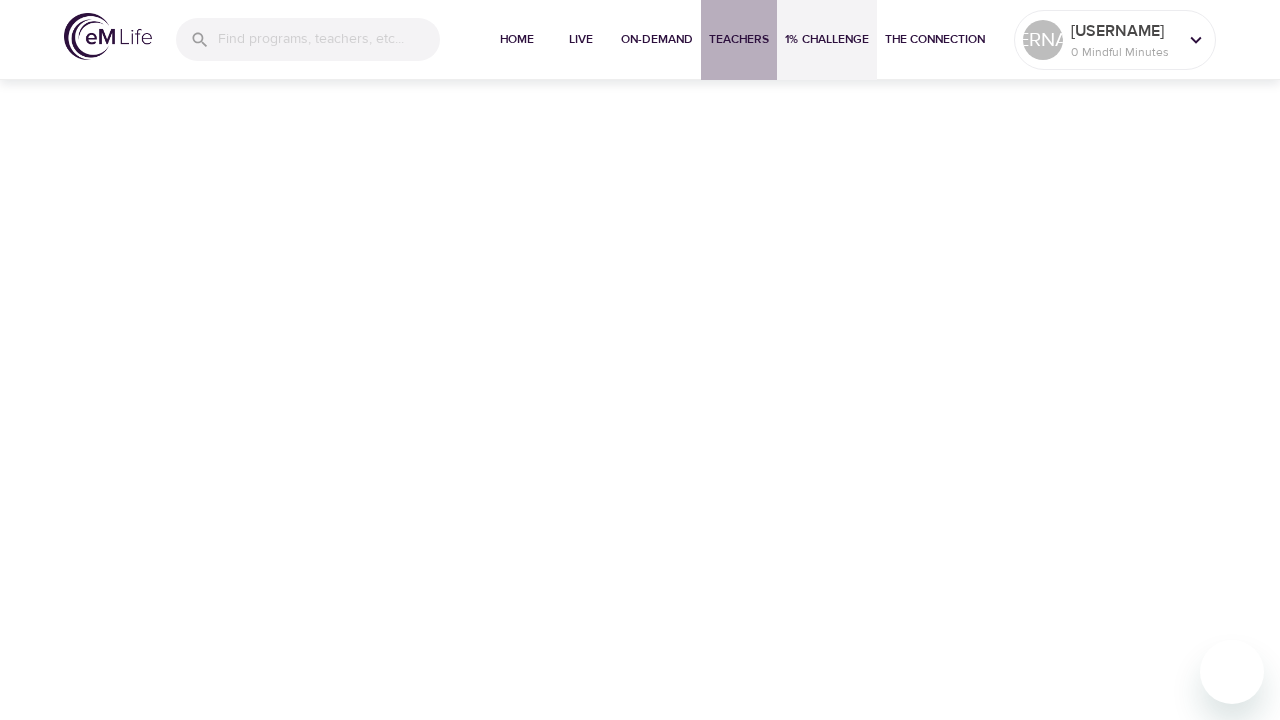 click on "Teachers" at bounding box center (739, 39) 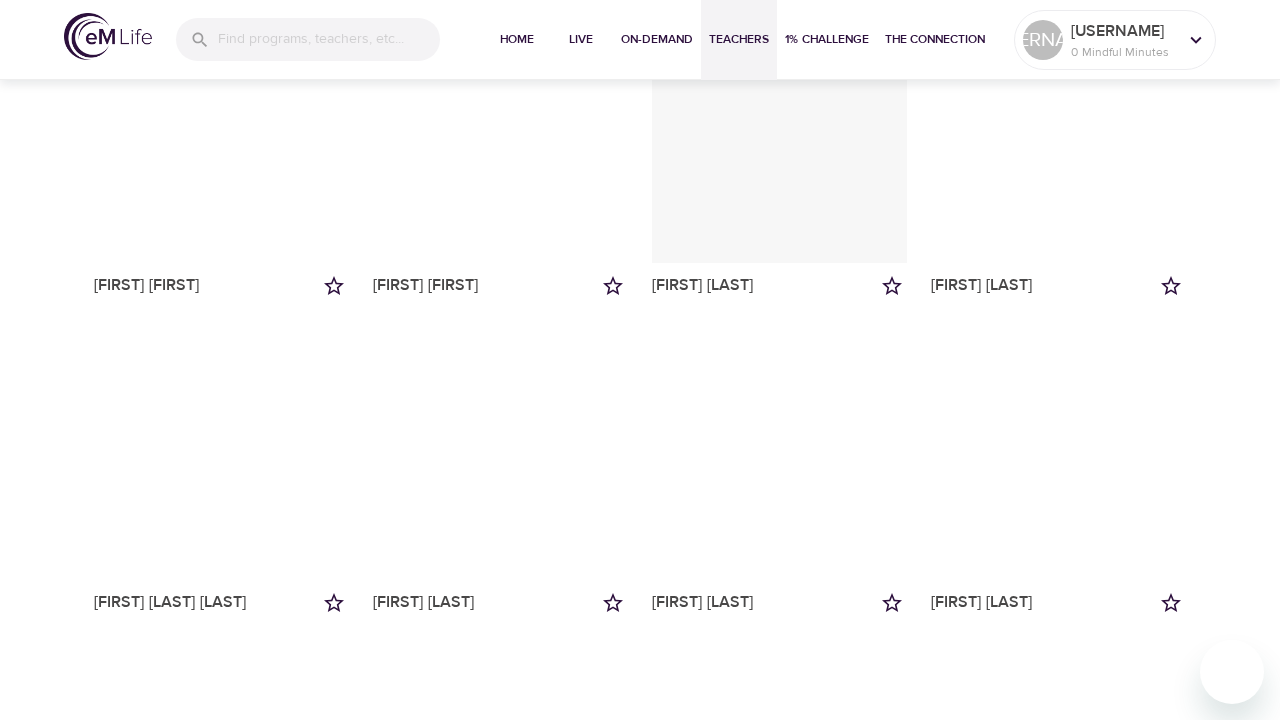 scroll, scrollTop: 1233, scrollLeft: 0, axis: vertical 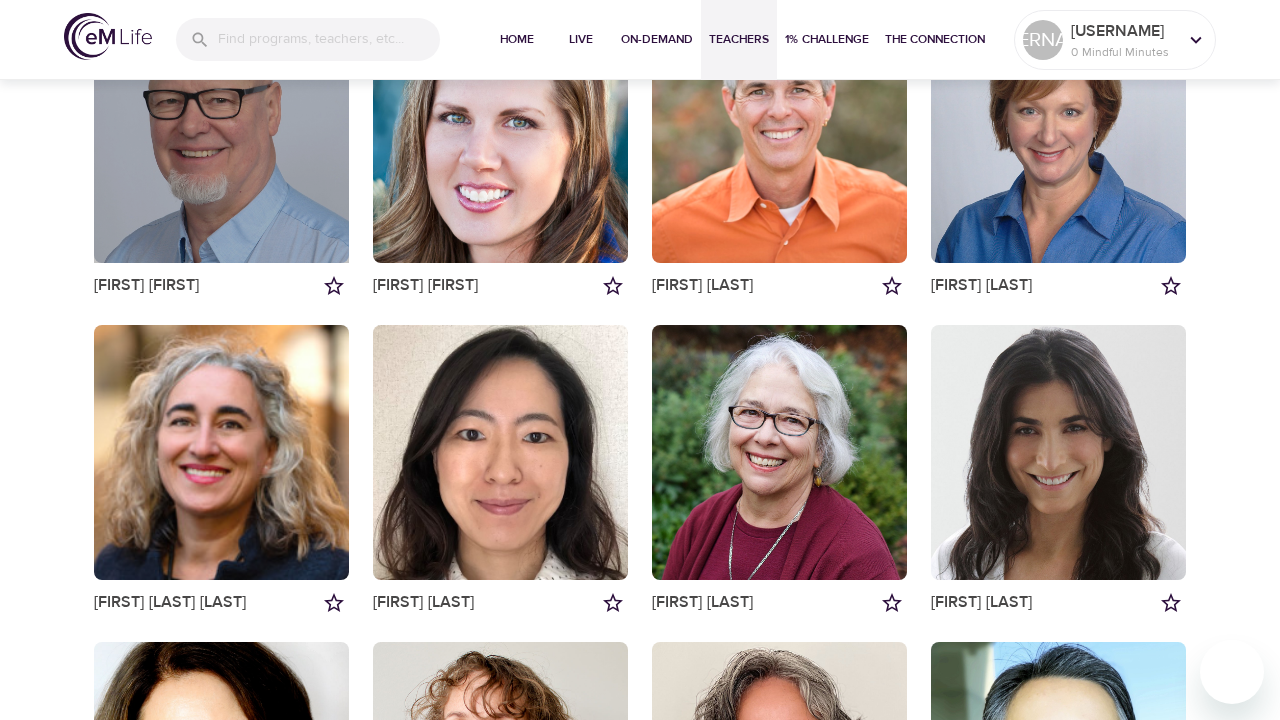 click at bounding box center (221, 135) 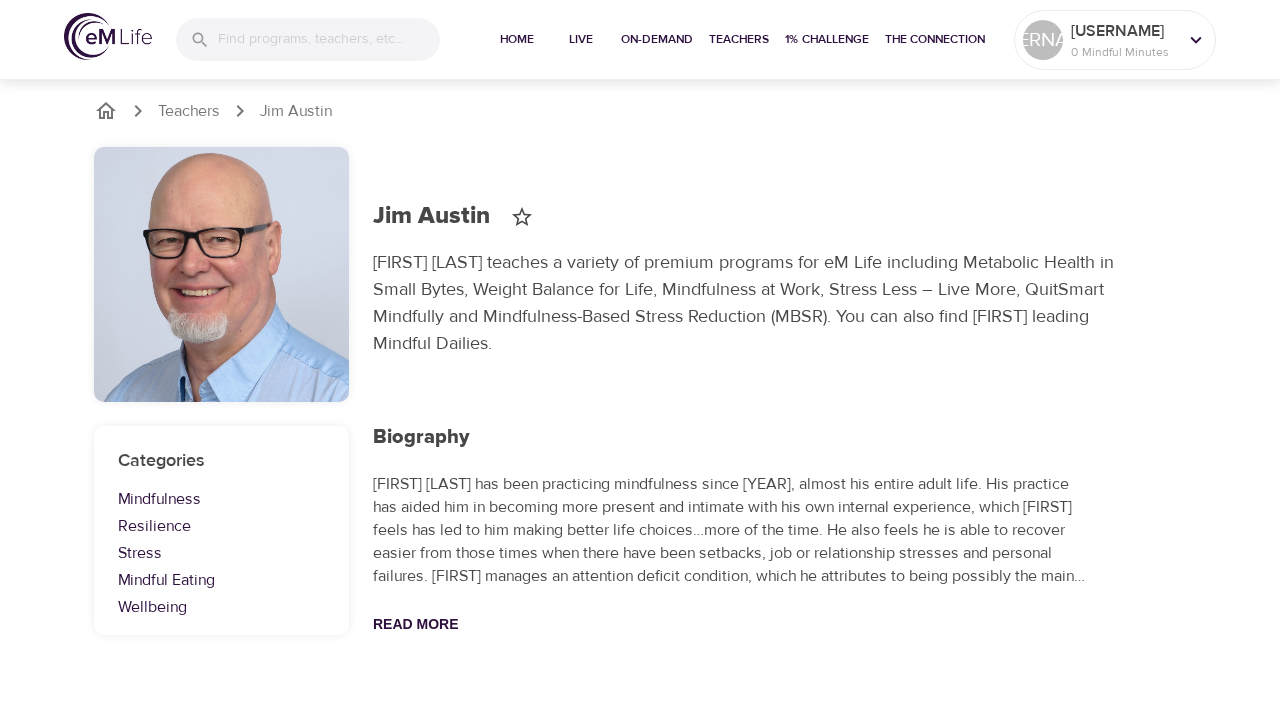 scroll, scrollTop: 12, scrollLeft: 0, axis: vertical 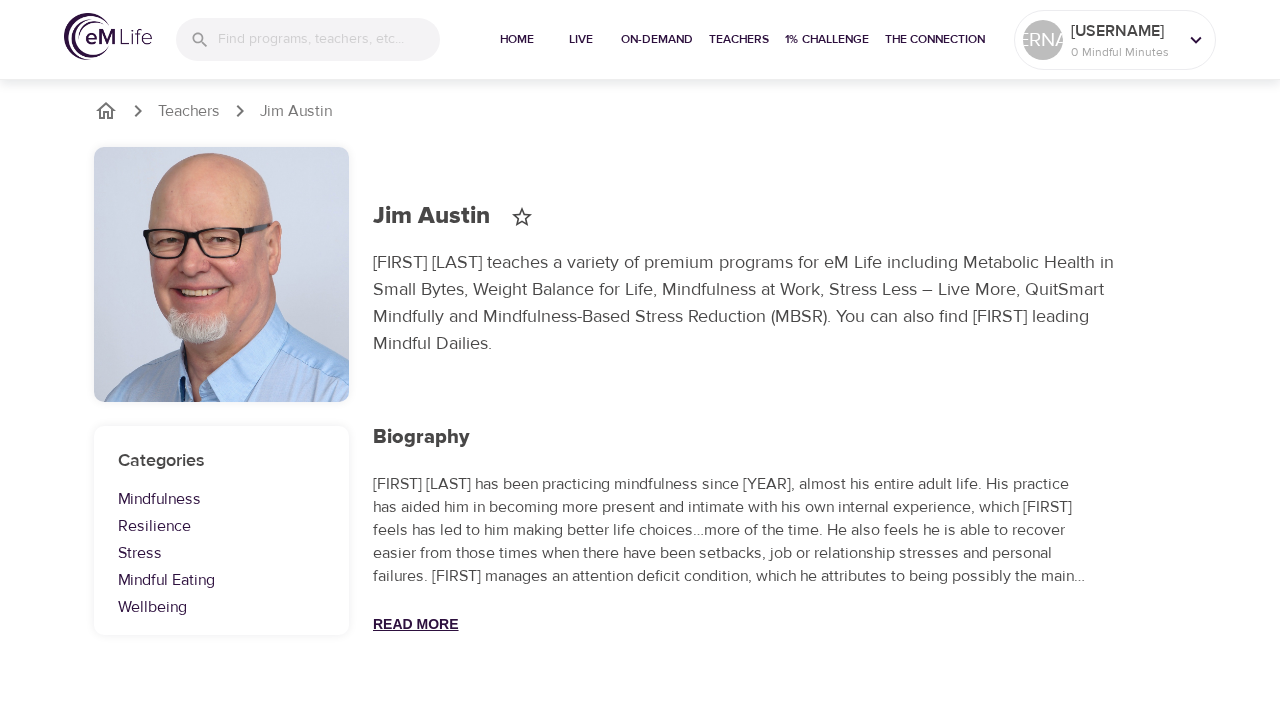 click on "Read More" at bounding box center [416, 624] 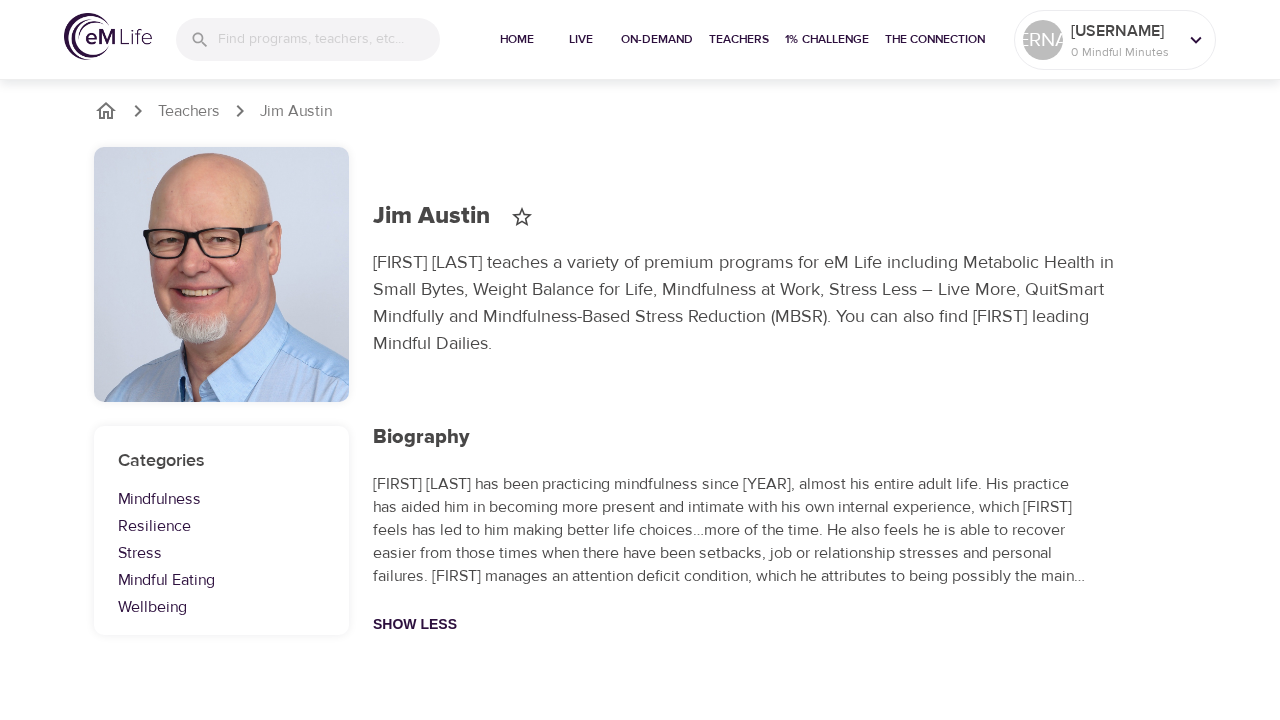 scroll, scrollTop: 43, scrollLeft: 0, axis: vertical 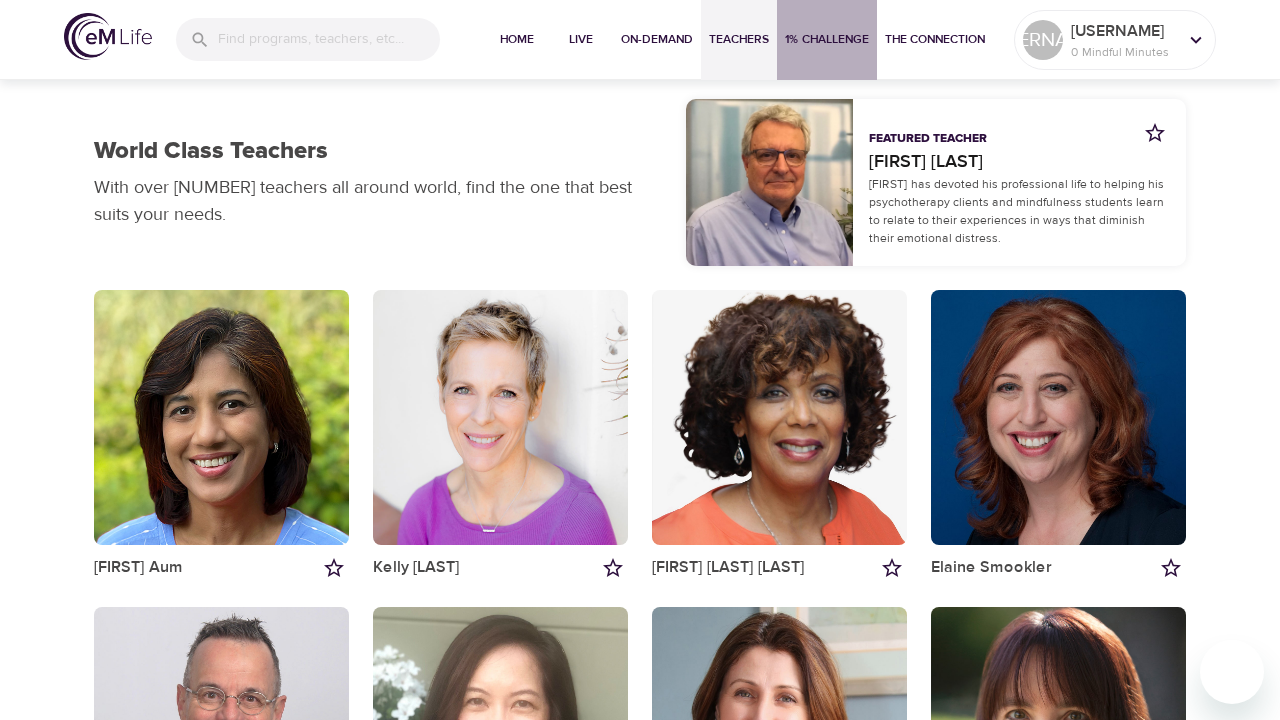 click on "1% Challenge" at bounding box center (827, 39) 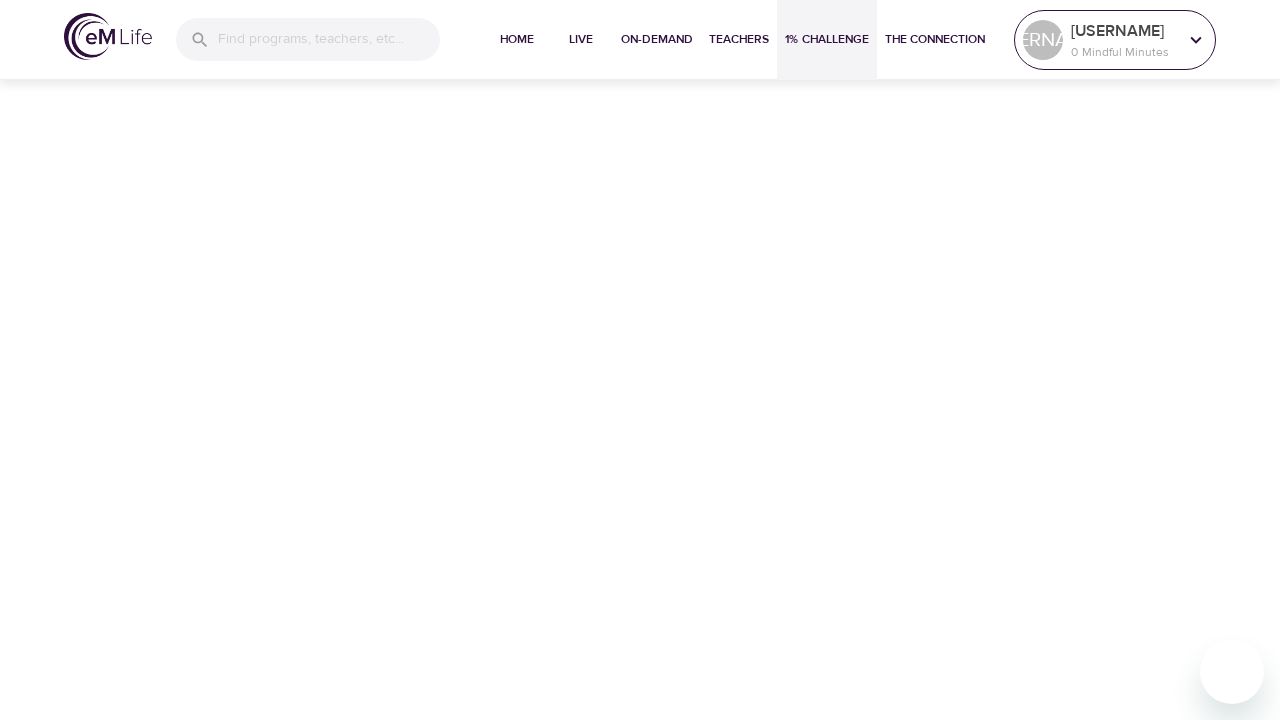 click on "0 Mindful Minutes" at bounding box center (1124, 52) 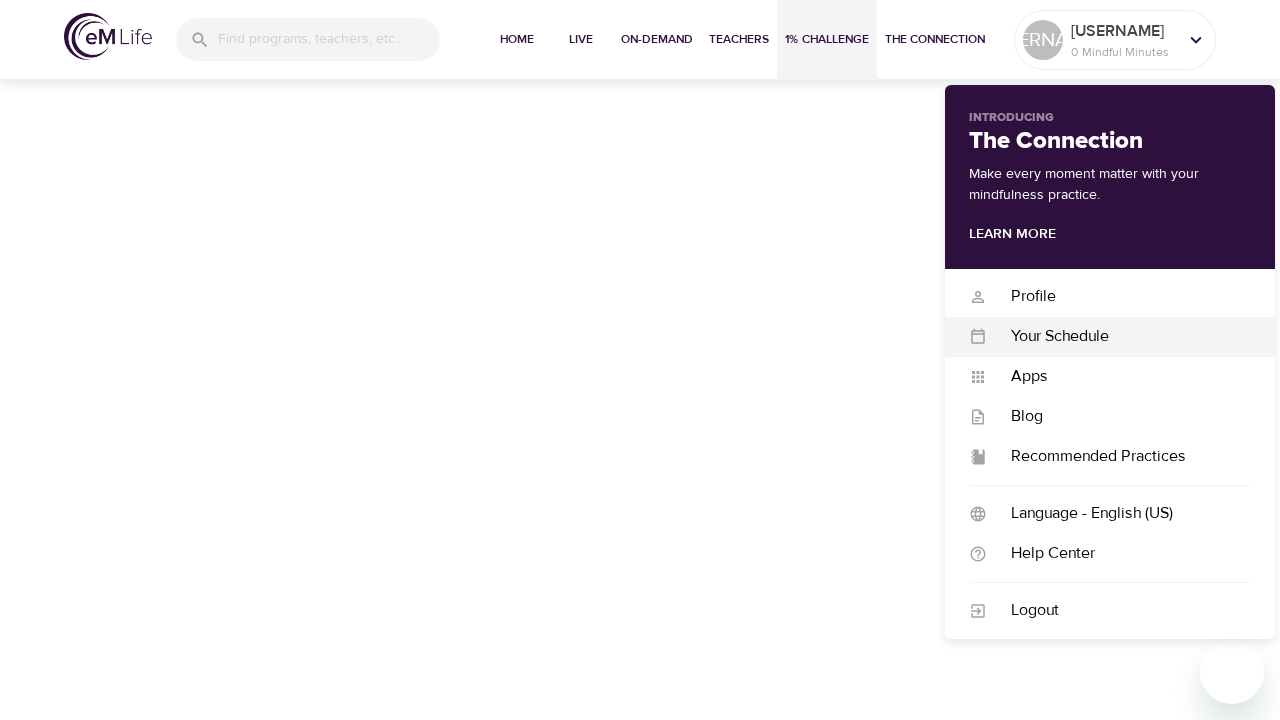 click on "Your Schedule" at bounding box center (1119, 336) 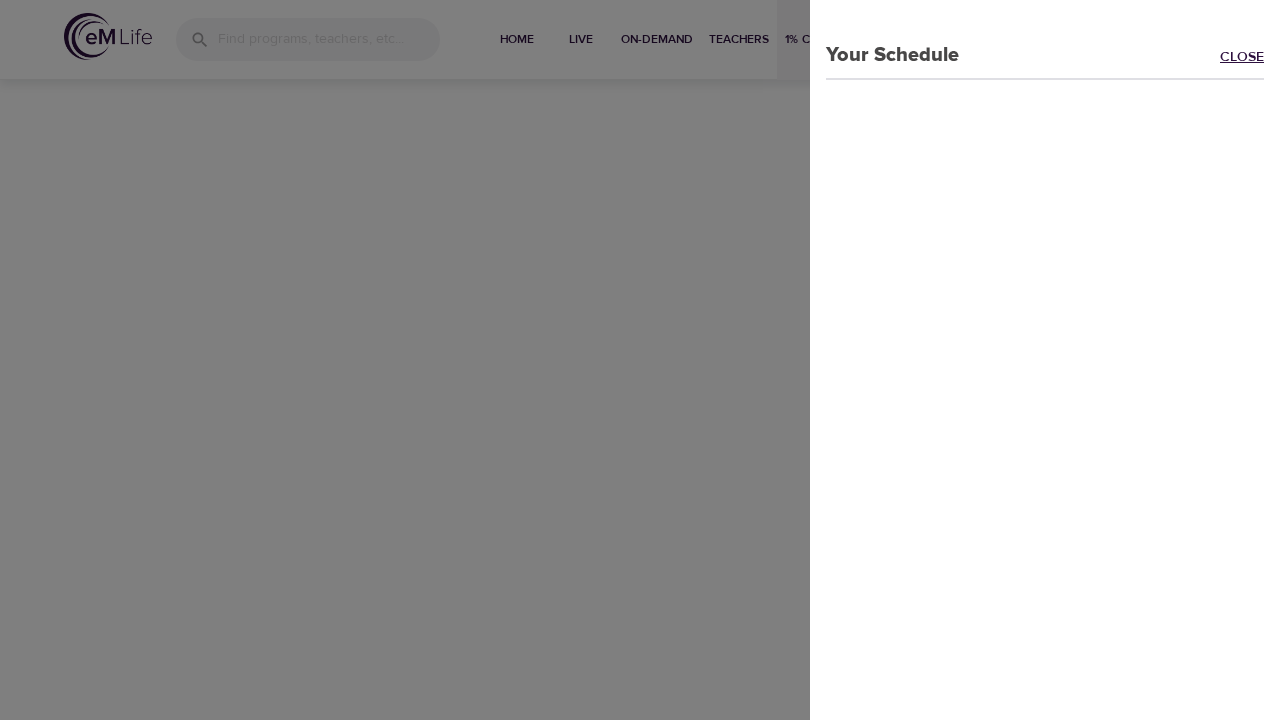 click on "Close" at bounding box center (1250, 58) 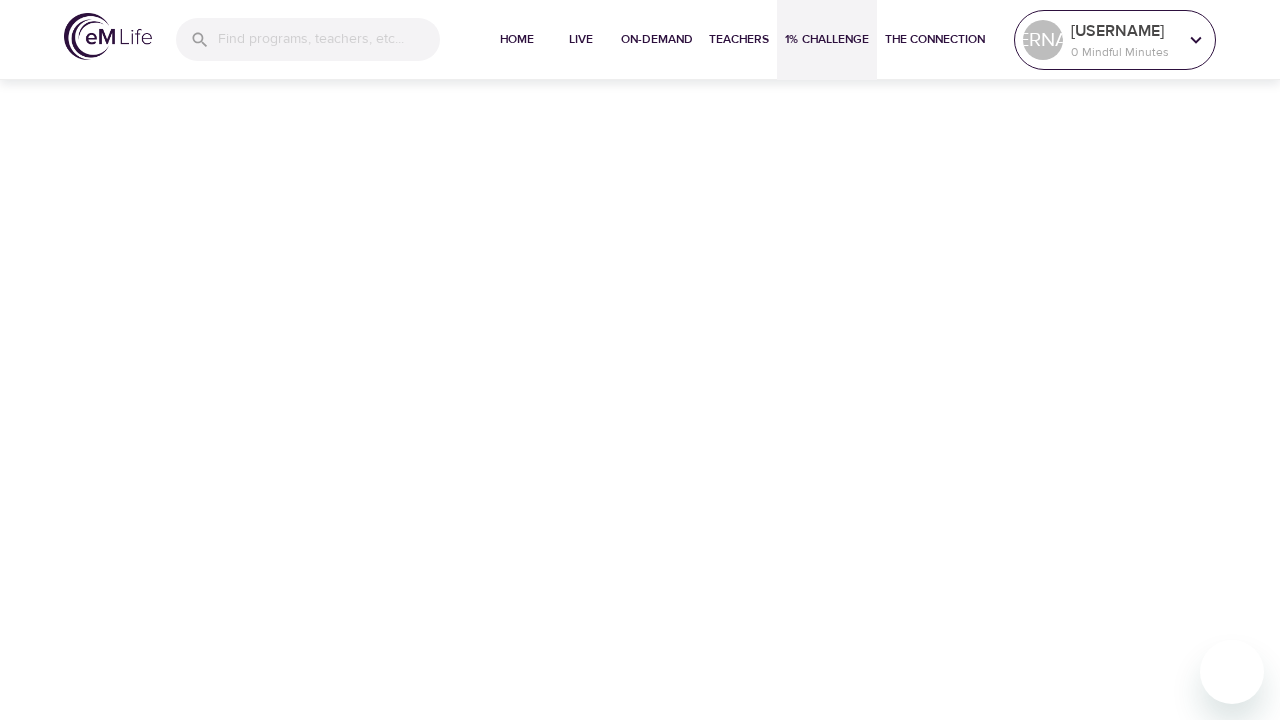 click on "[USERNAME]" at bounding box center [1124, 31] 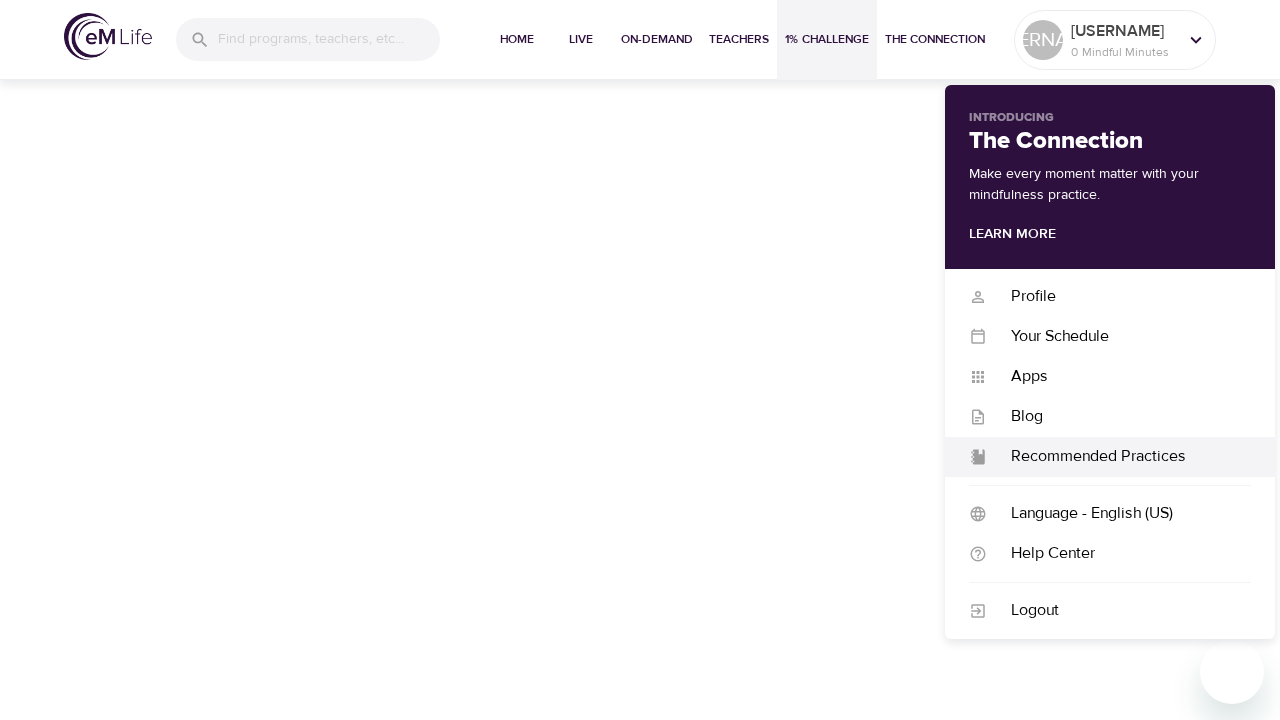 click on "Recommended Practices Recommended Practices" at bounding box center (1110, 457) 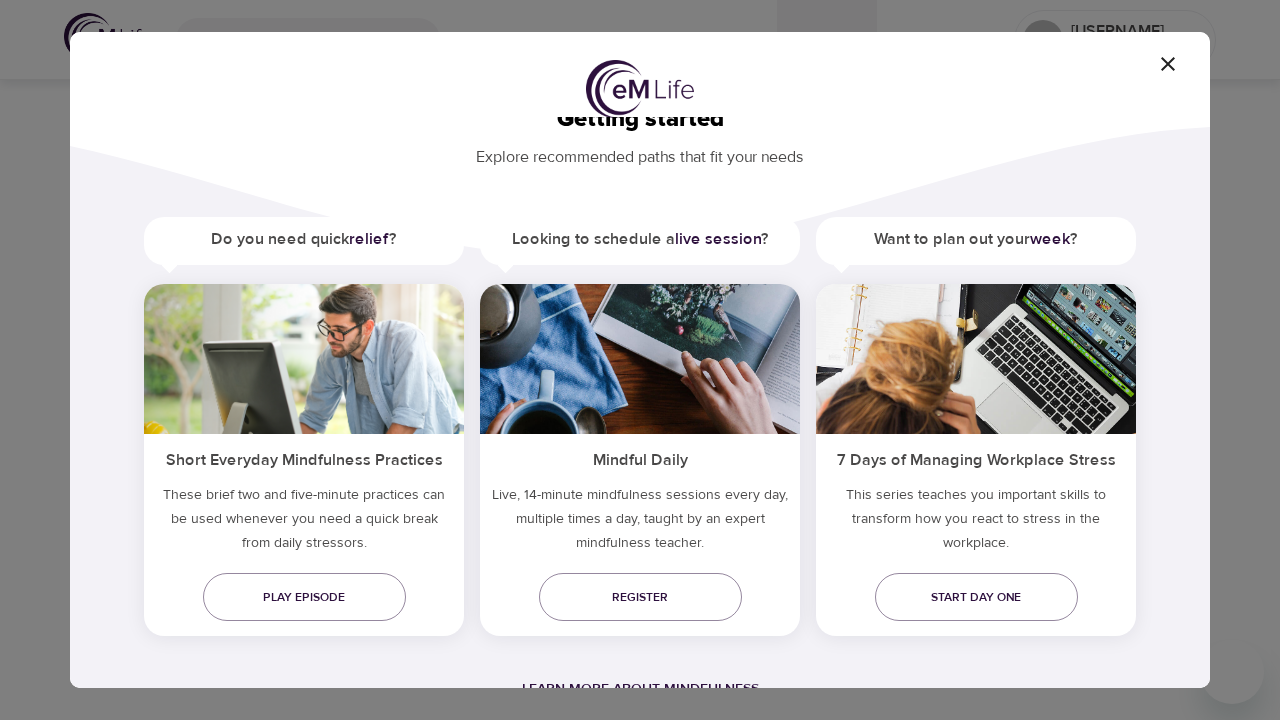 scroll, scrollTop: 43, scrollLeft: 0, axis: vertical 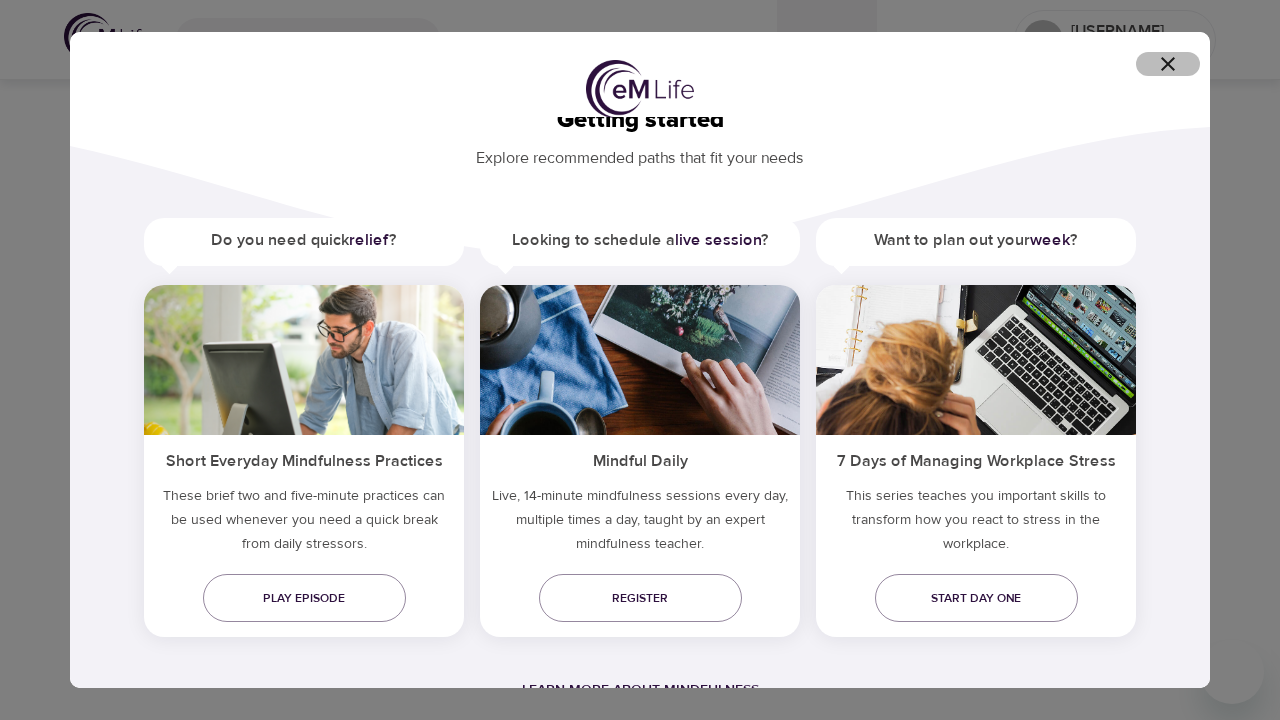 click 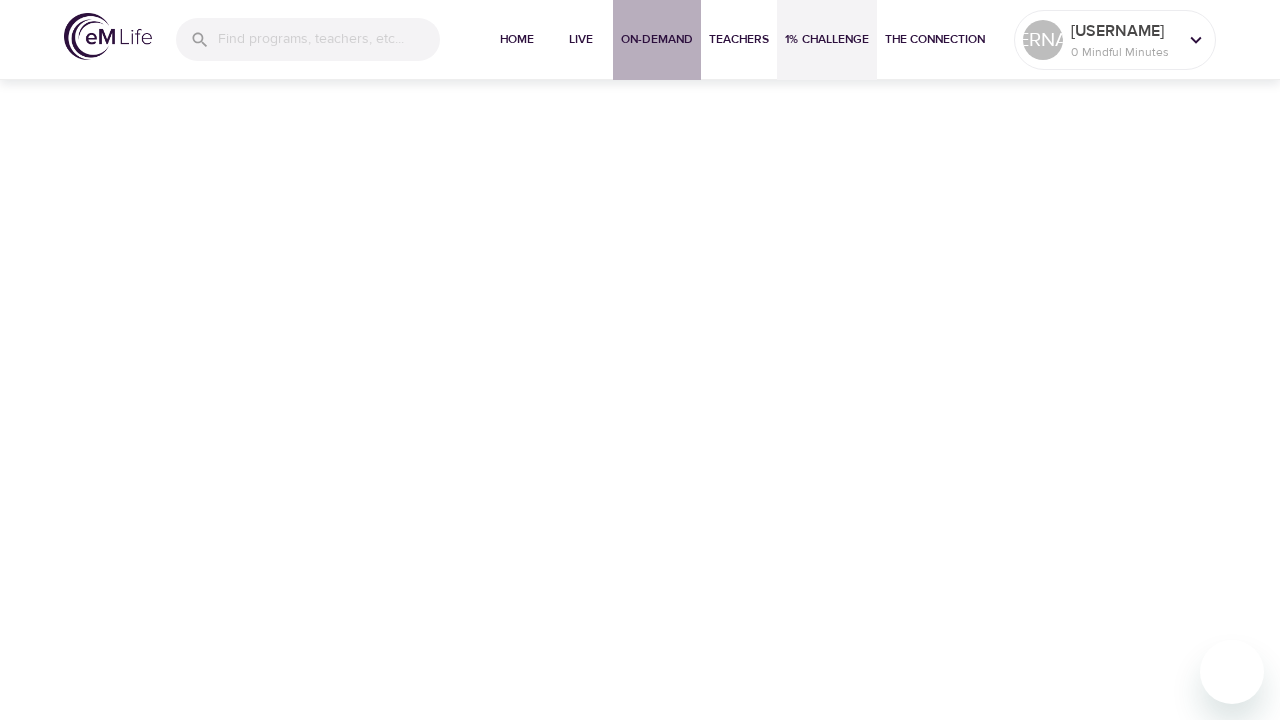 click on "On-Demand" at bounding box center [657, 40] 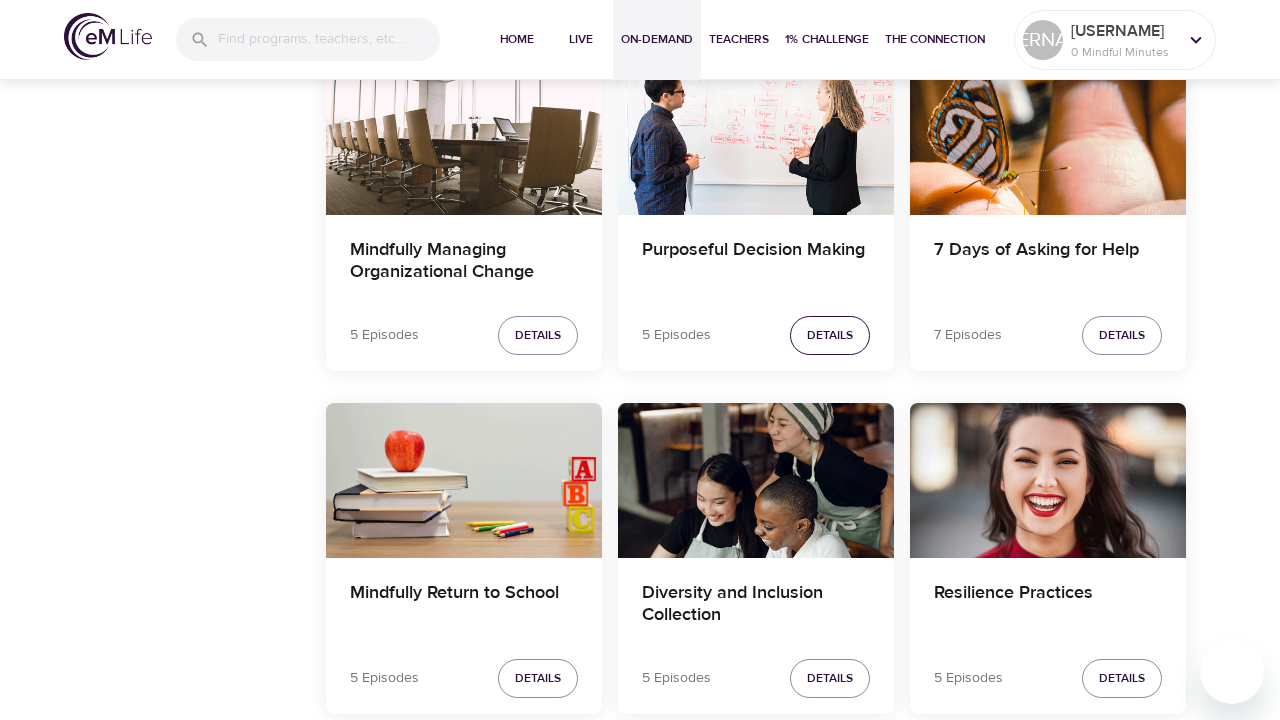 scroll, scrollTop: 940, scrollLeft: 0, axis: vertical 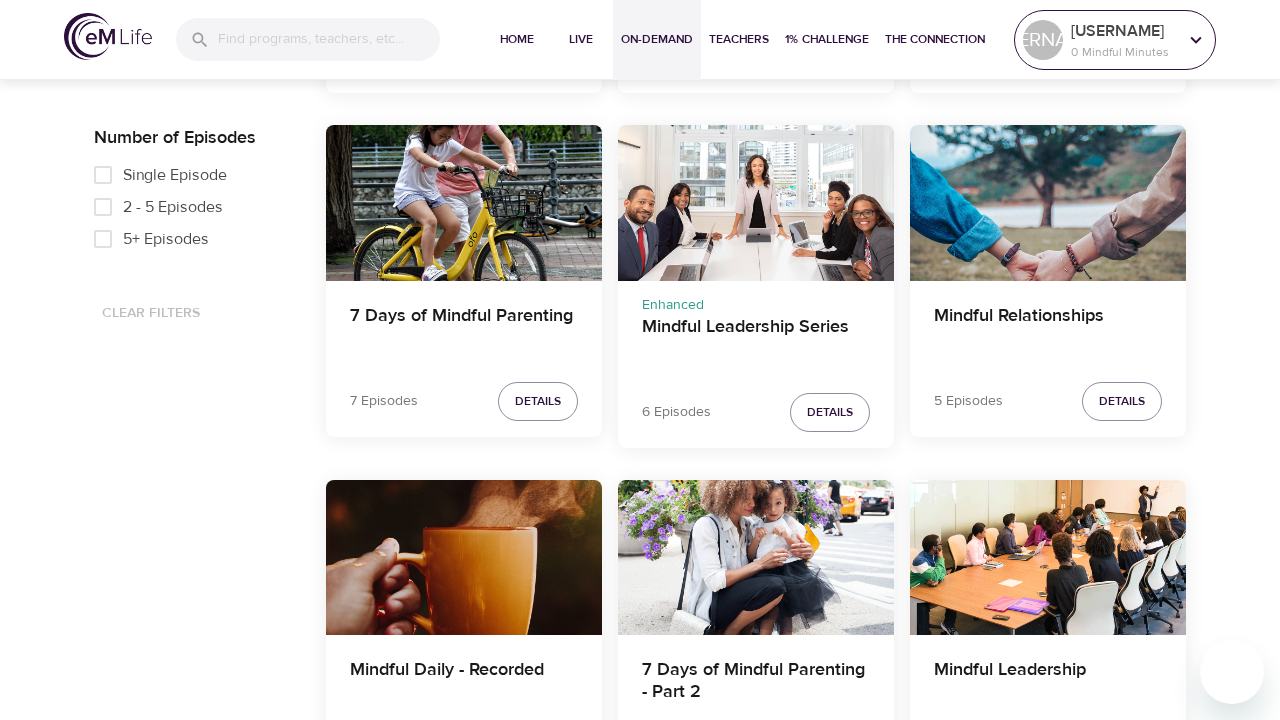 click 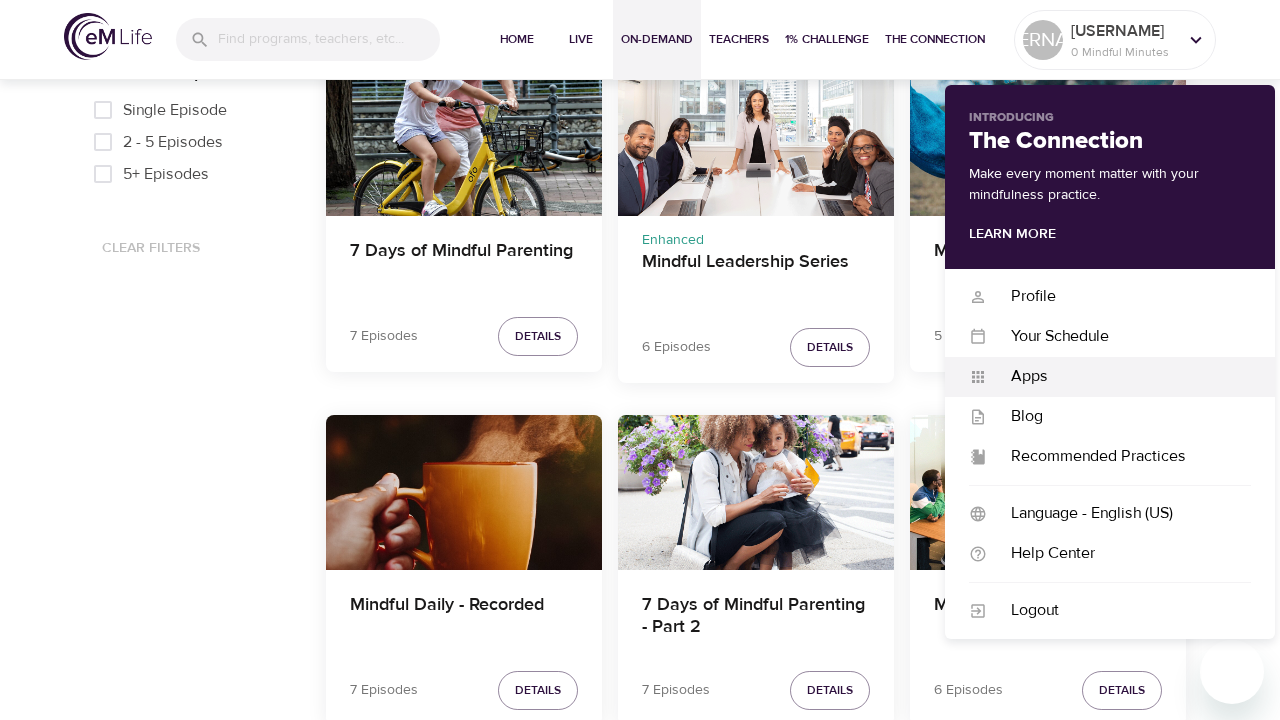 scroll, scrollTop: 1005, scrollLeft: 0, axis: vertical 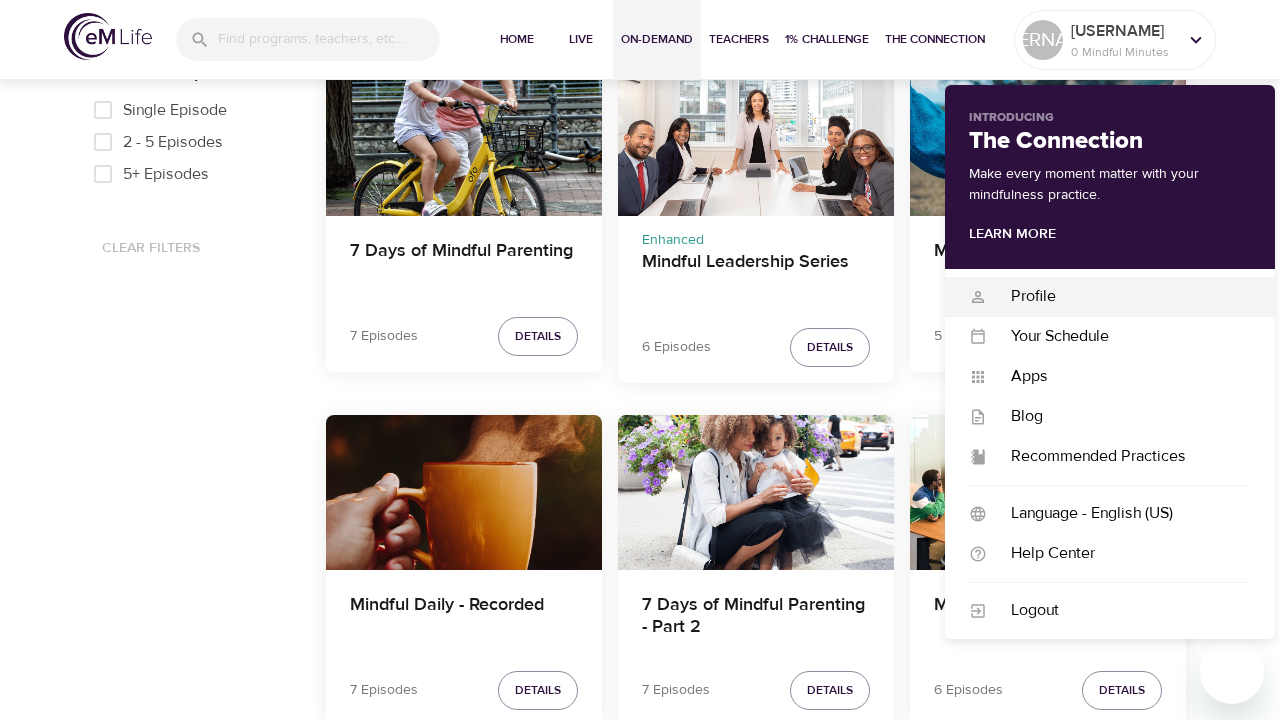 click on "Profile" at bounding box center (1119, 296) 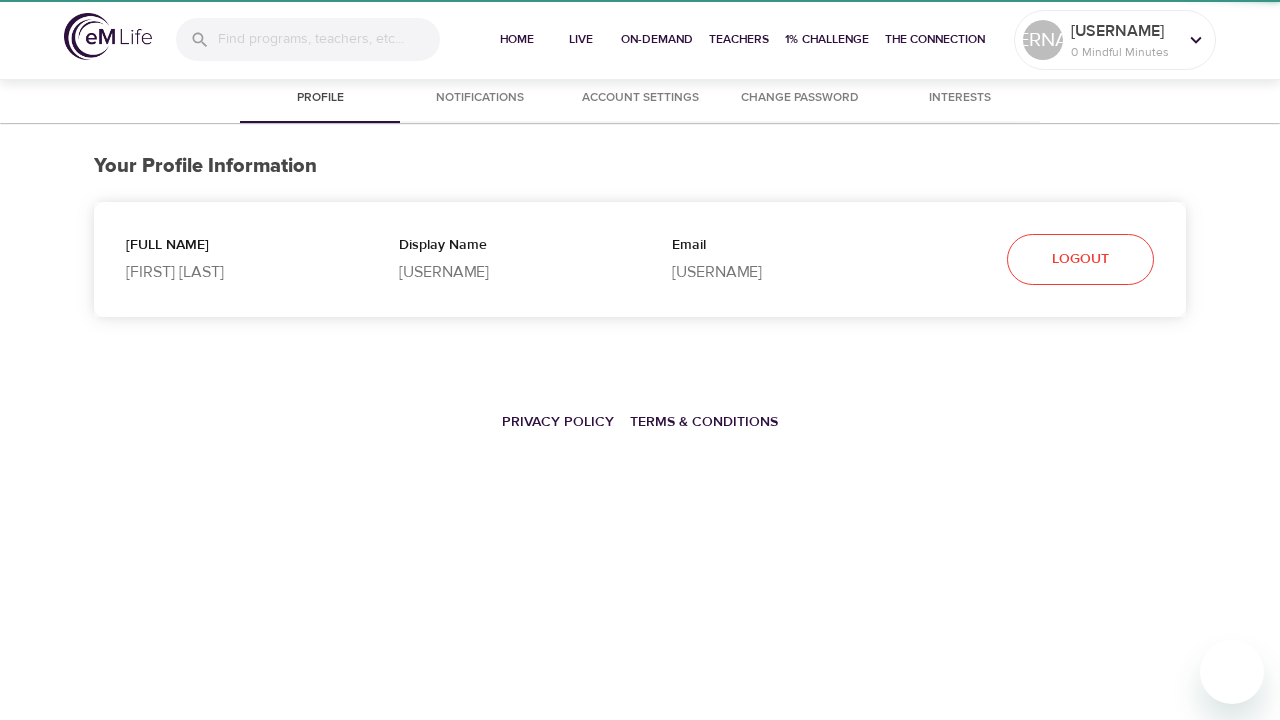 scroll, scrollTop: 0, scrollLeft: 0, axis: both 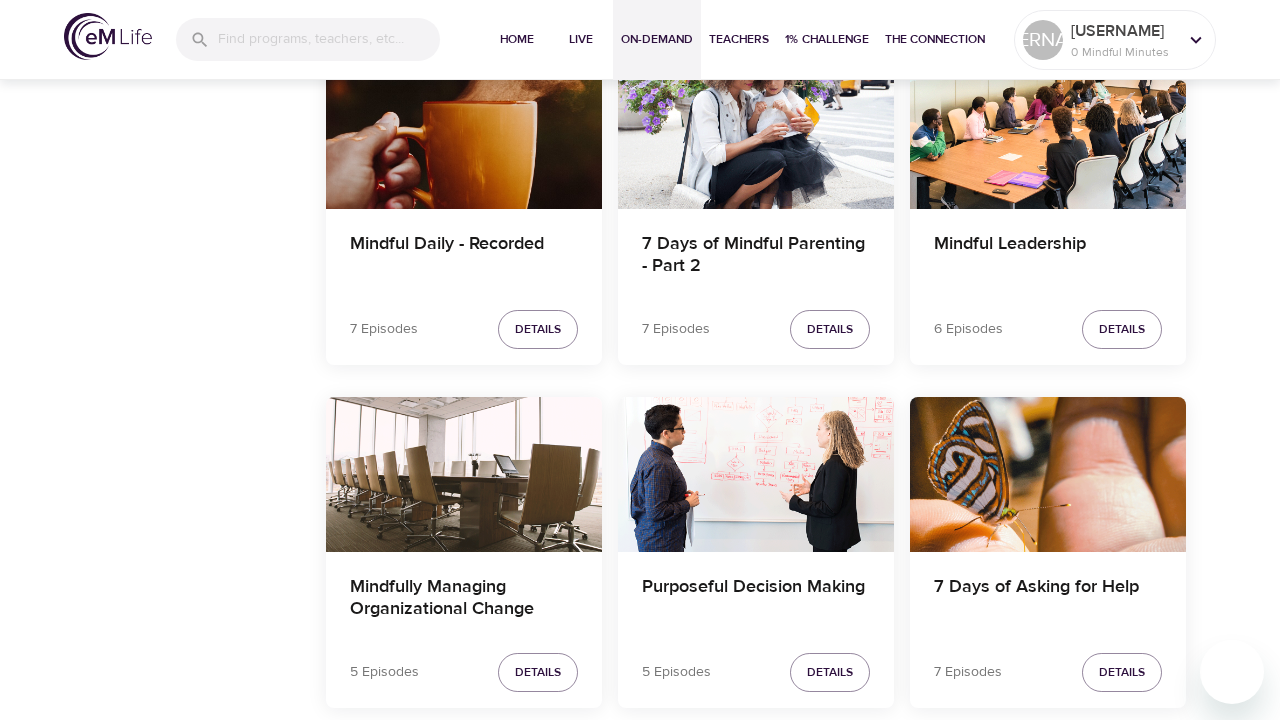 click at bounding box center (1048, 474) 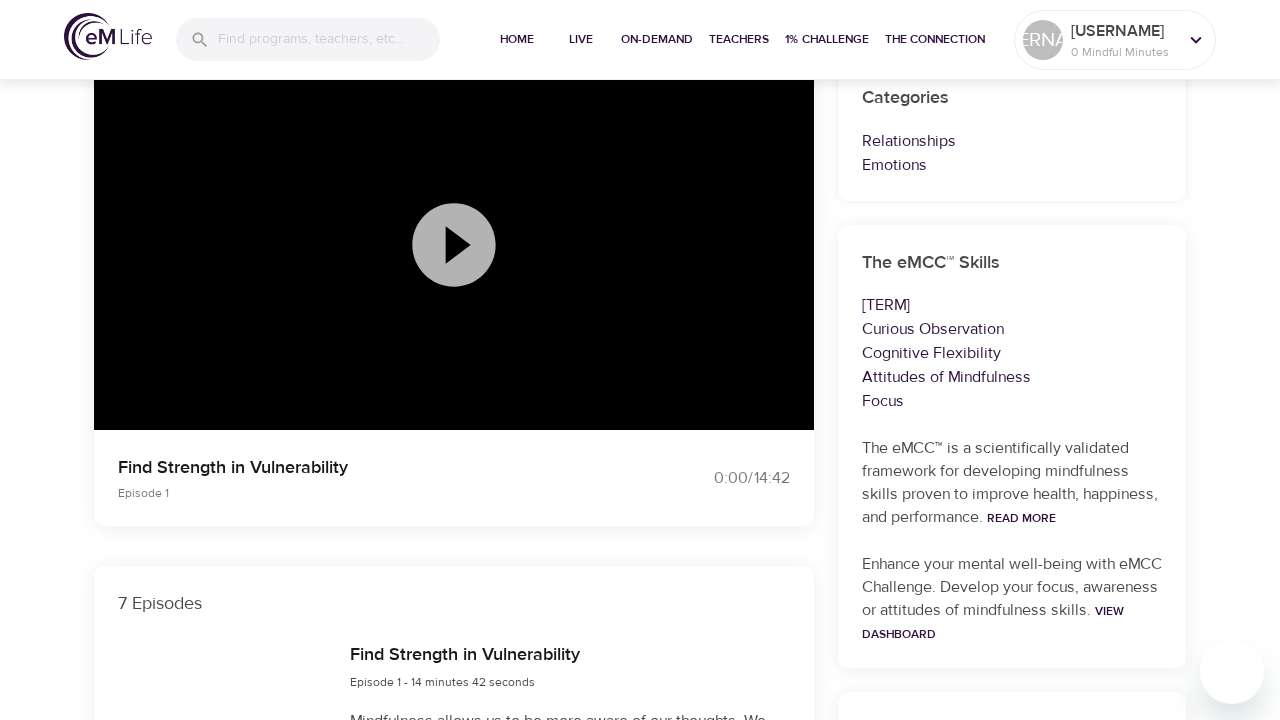 scroll, scrollTop: 533, scrollLeft: 0, axis: vertical 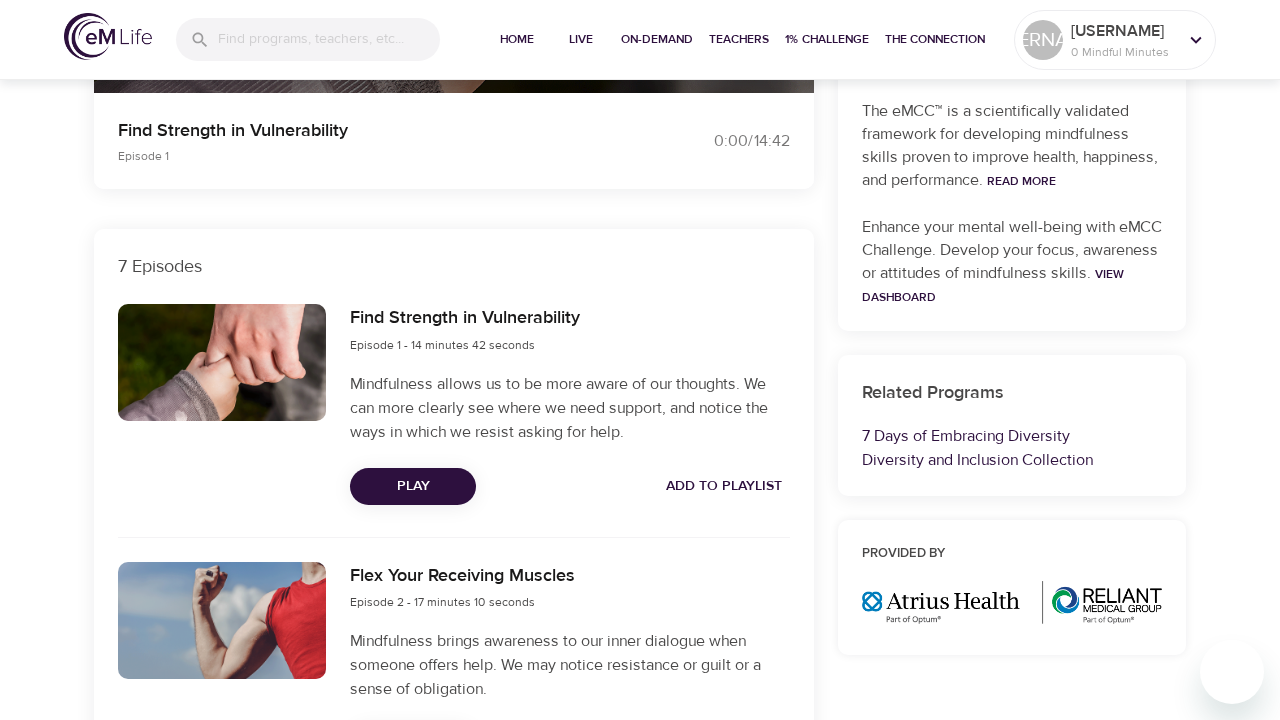 click on "Add to Playlist" at bounding box center (724, 486) 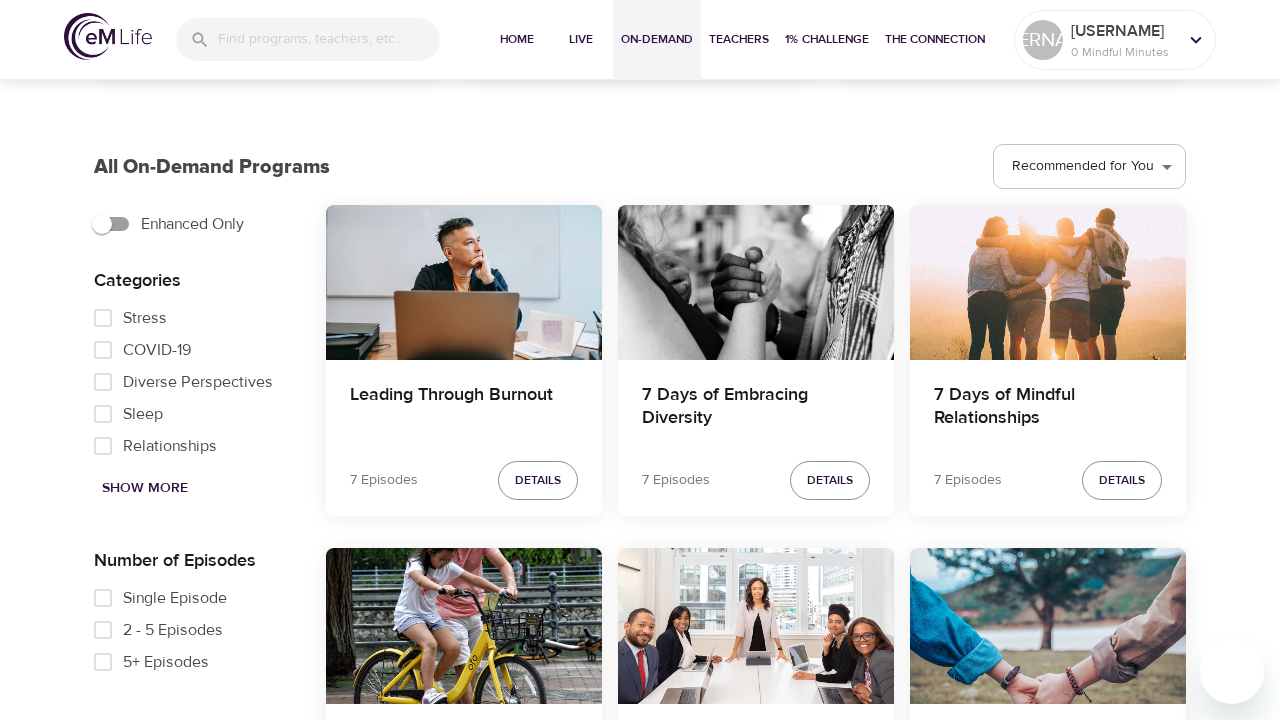 scroll, scrollTop: 519, scrollLeft: 0, axis: vertical 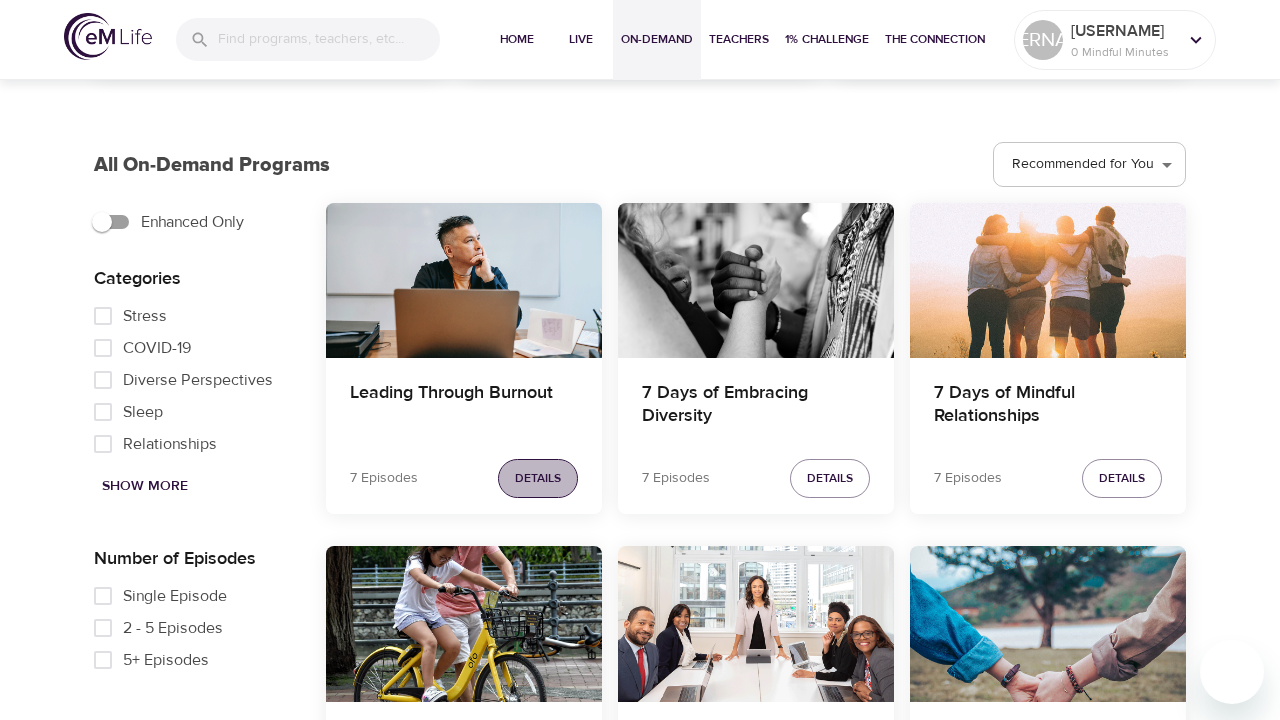 click on "Details" at bounding box center (538, 478) 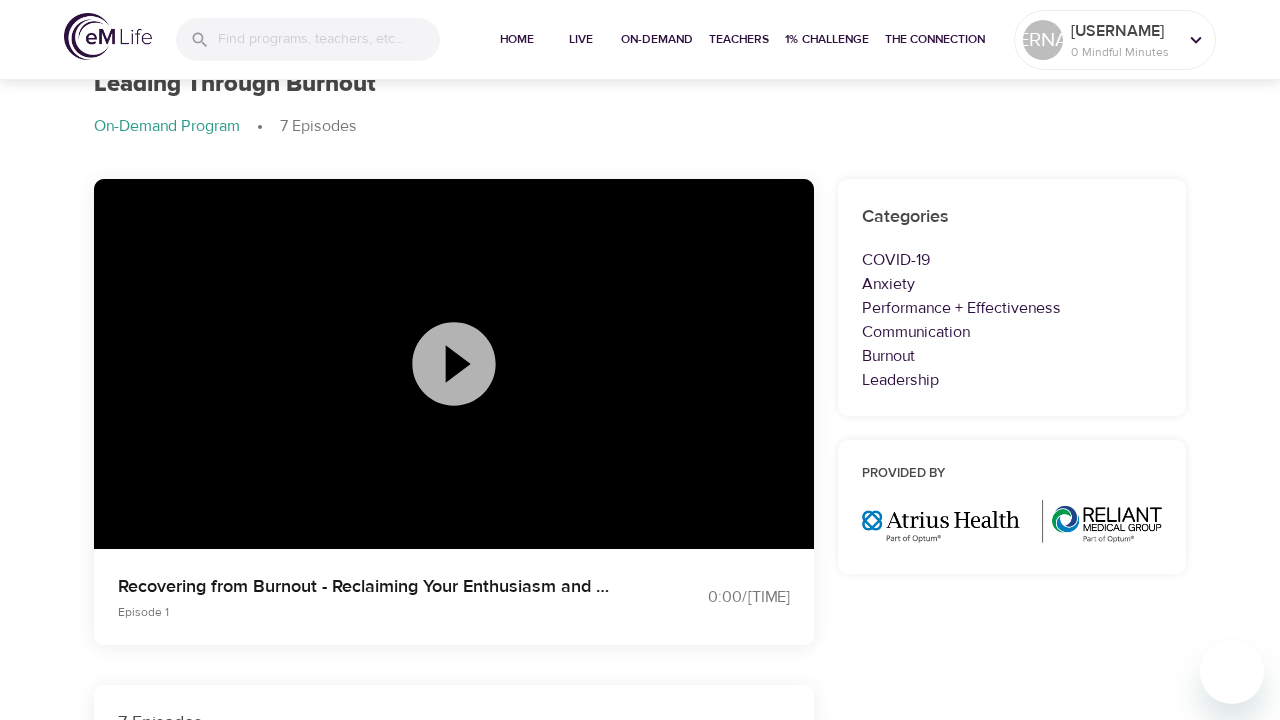 scroll, scrollTop: 77, scrollLeft: 0, axis: vertical 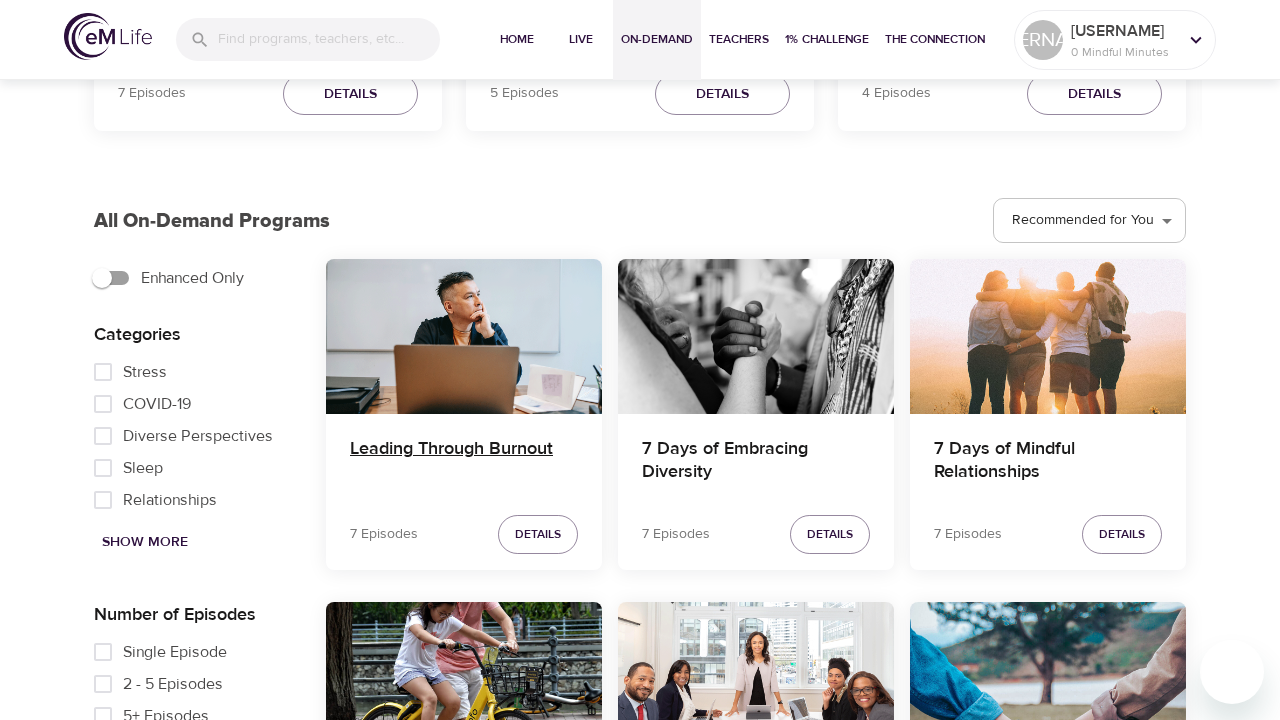 click on "Leading Through Burnout" at bounding box center (464, 462) 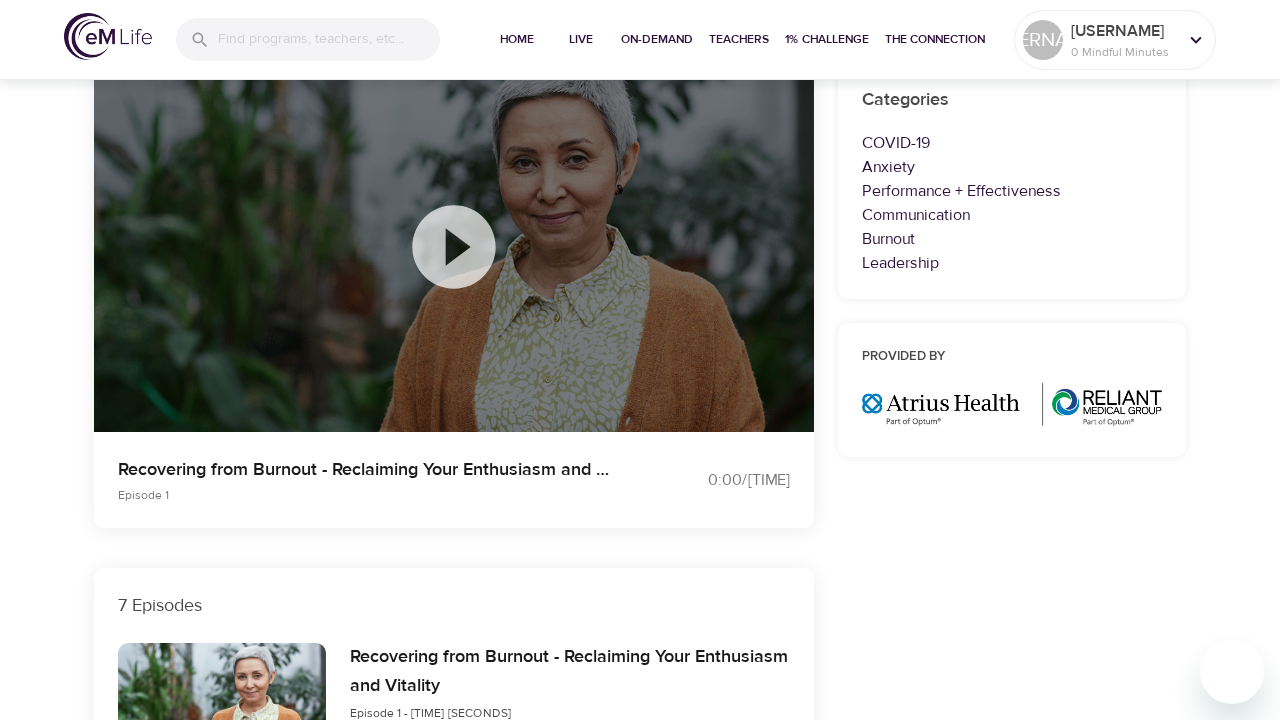 scroll, scrollTop: 553, scrollLeft: 0, axis: vertical 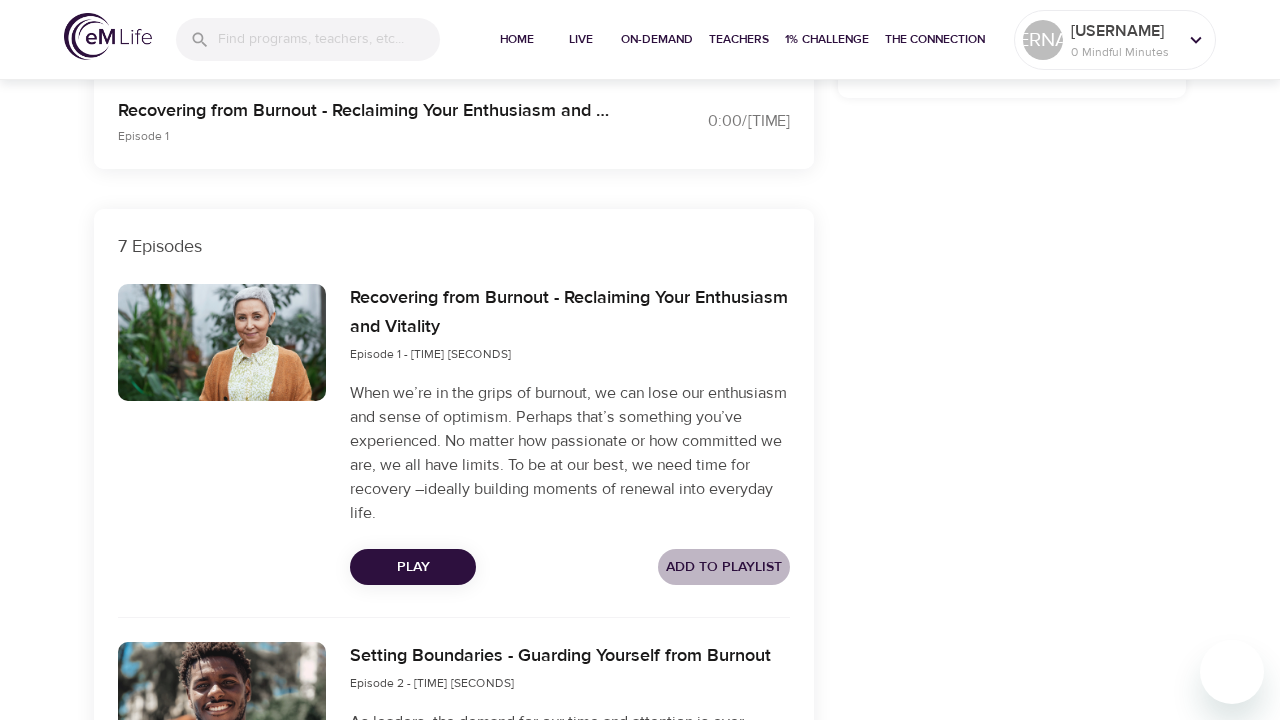 click on "Add to Playlist" at bounding box center (724, 567) 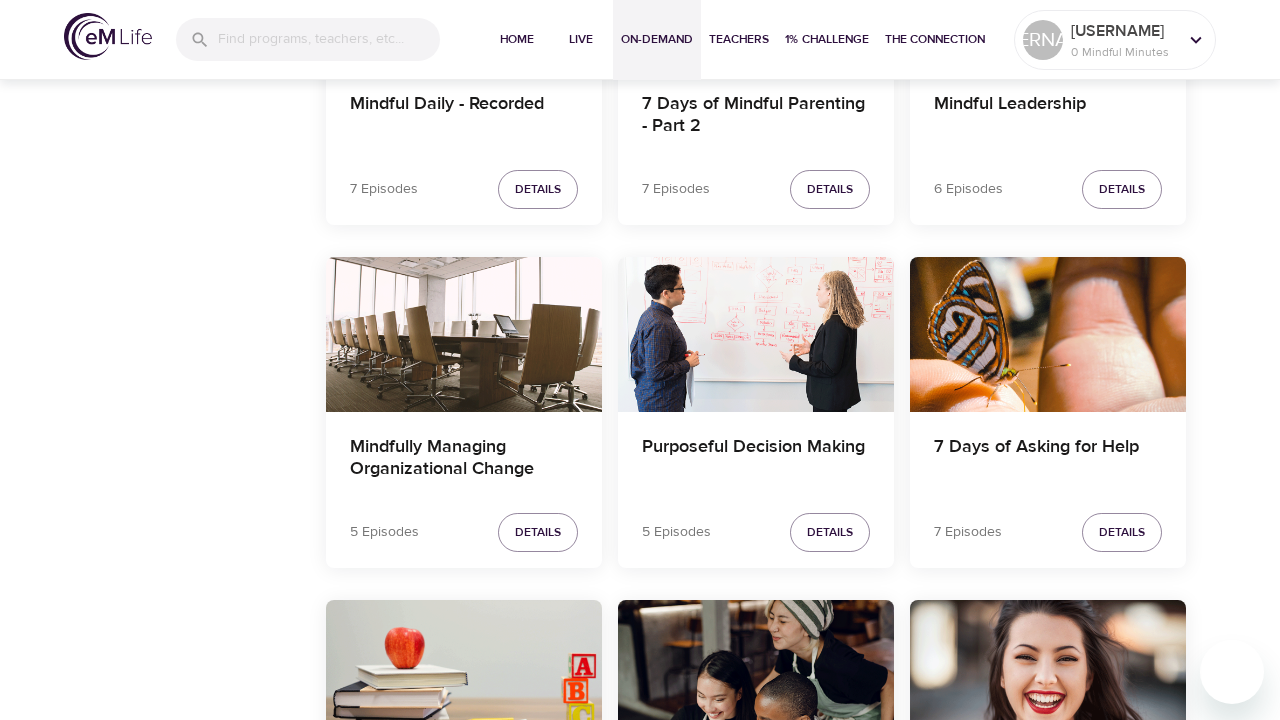 scroll, scrollTop: 1586, scrollLeft: 0, axis: vertical 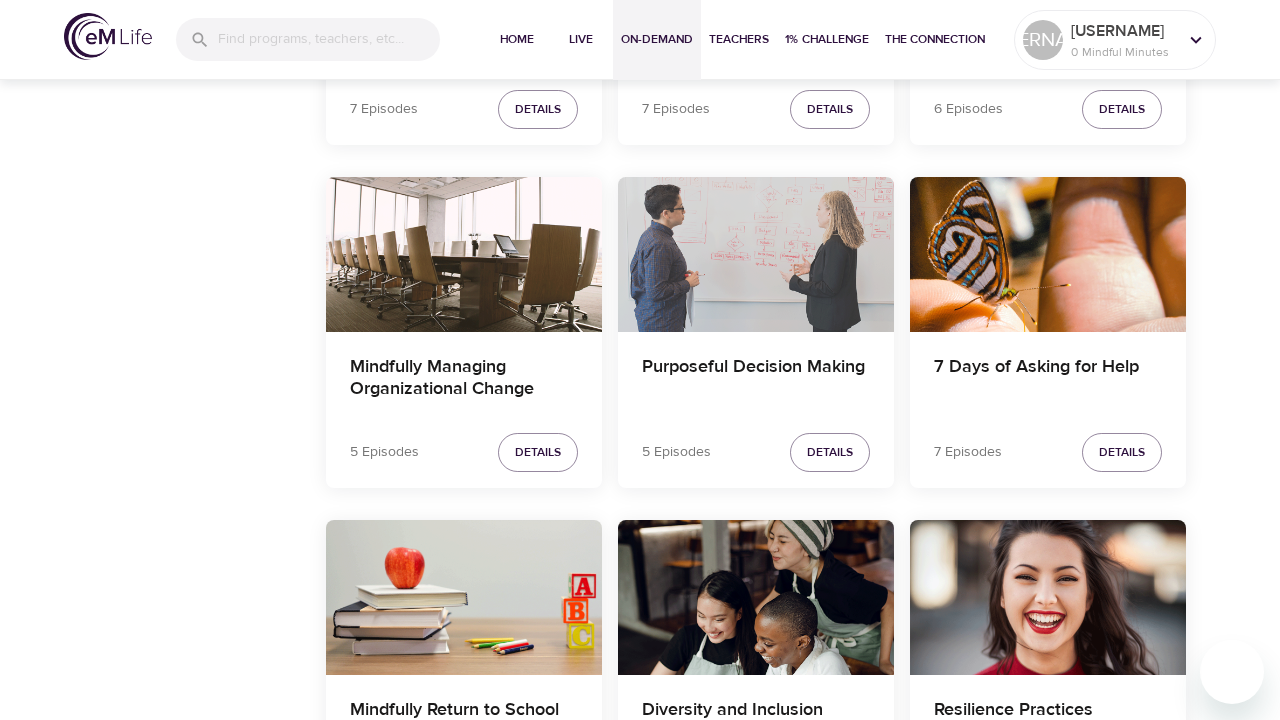 click at bounding box center [756, 254] 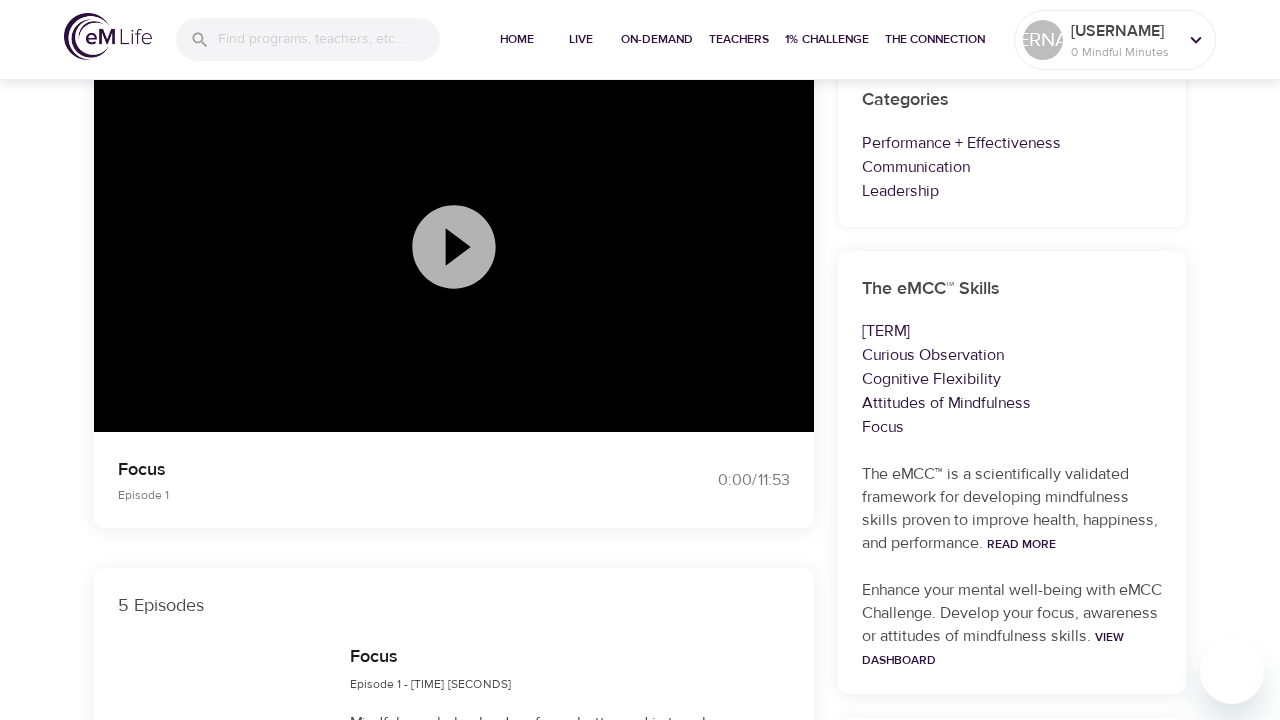 scroll, scrollTop: 398, scrollLeft: 0, axis: vertical 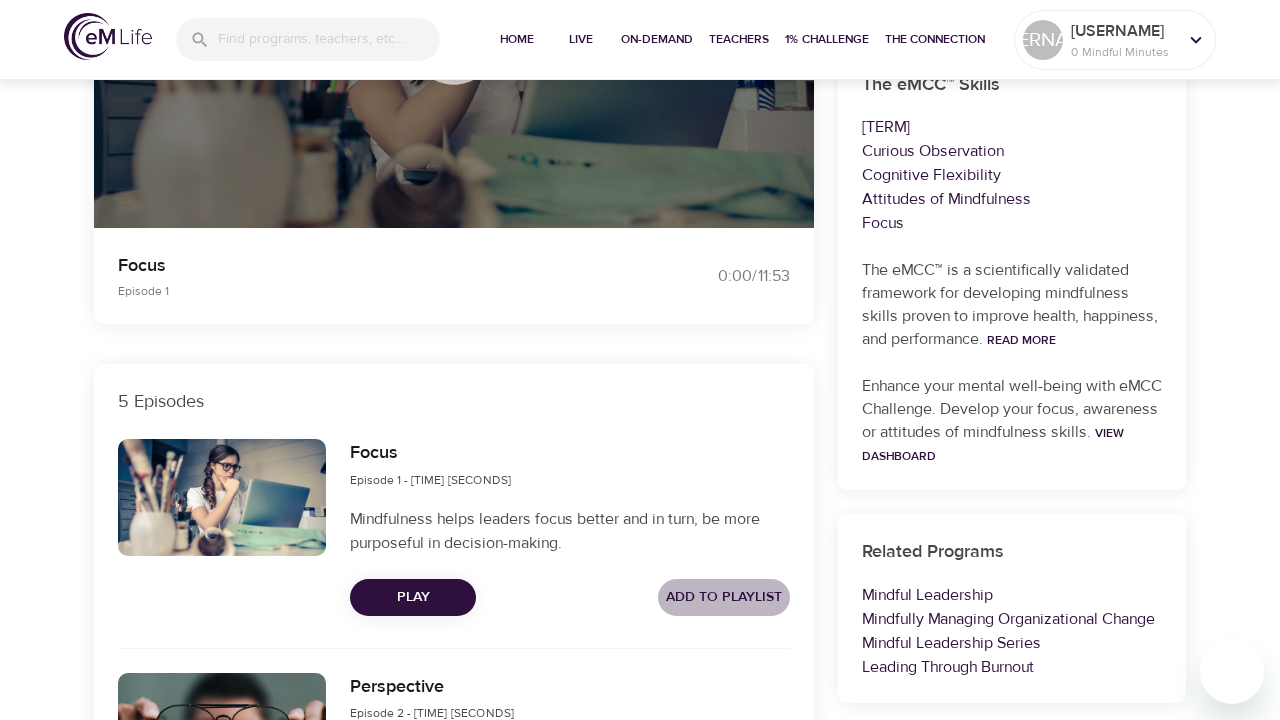 click on "Add to Playlist" at bounding box center (724, 597) 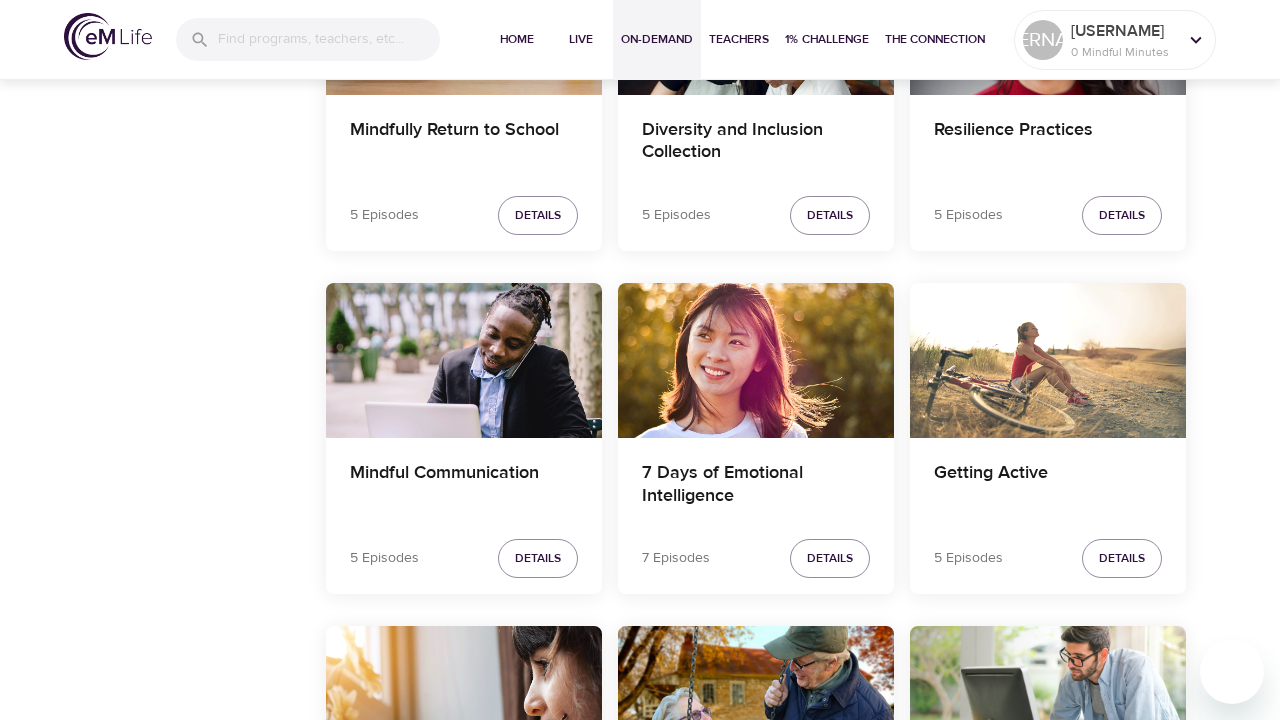 scroll, scrollTop: 2180, scrollLeft: 0, axis: vertical 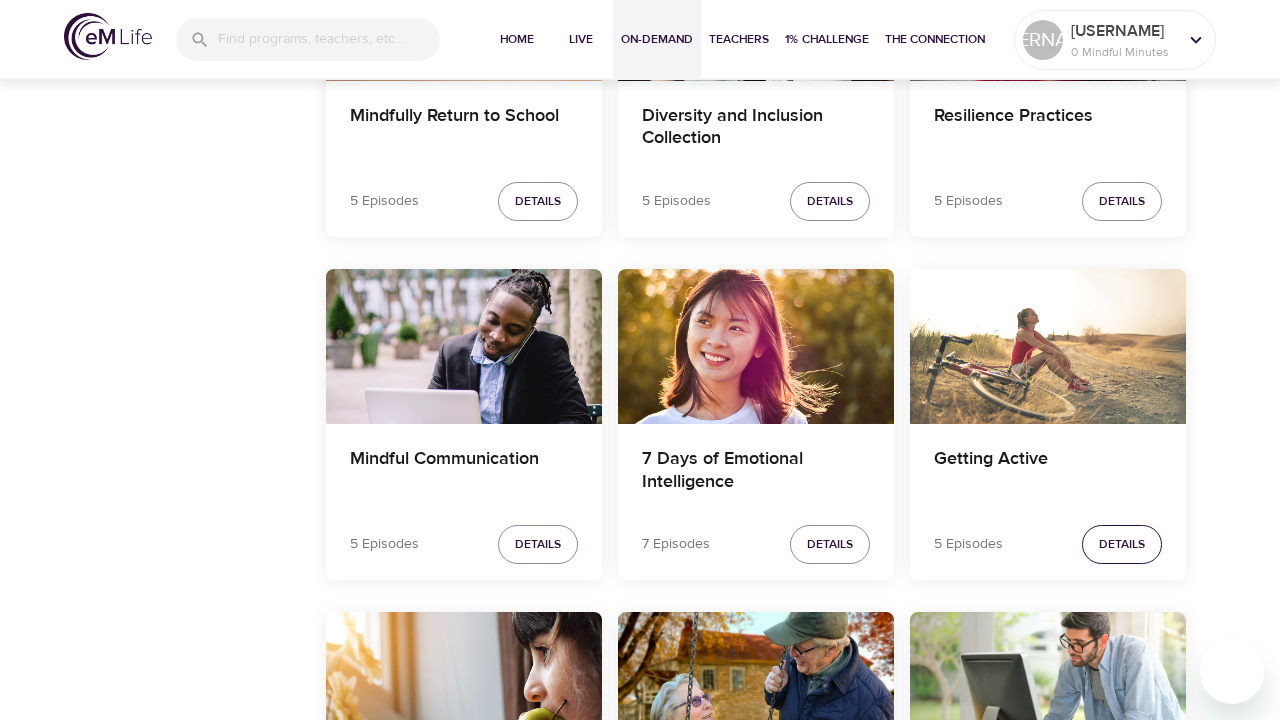click on "Details" at bounding box center [1122, 544] 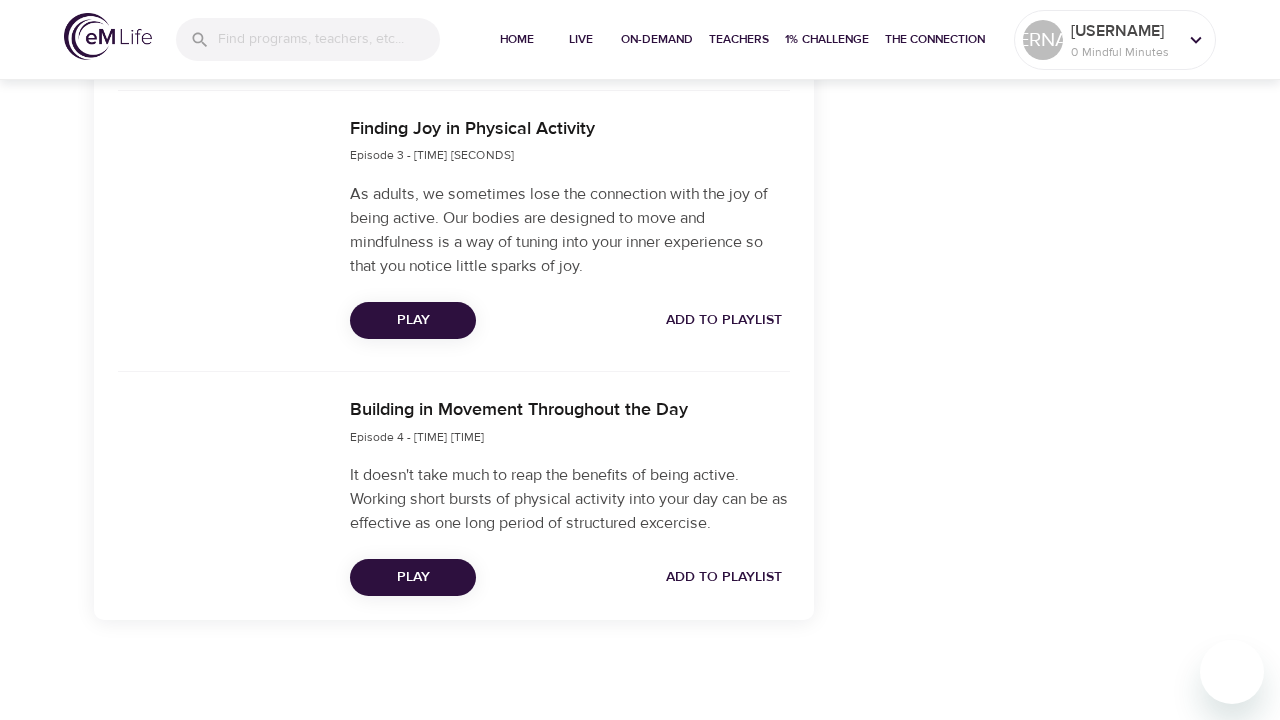 scroll, scrollTop: 194, scrollLeft: 0, axis: vertical 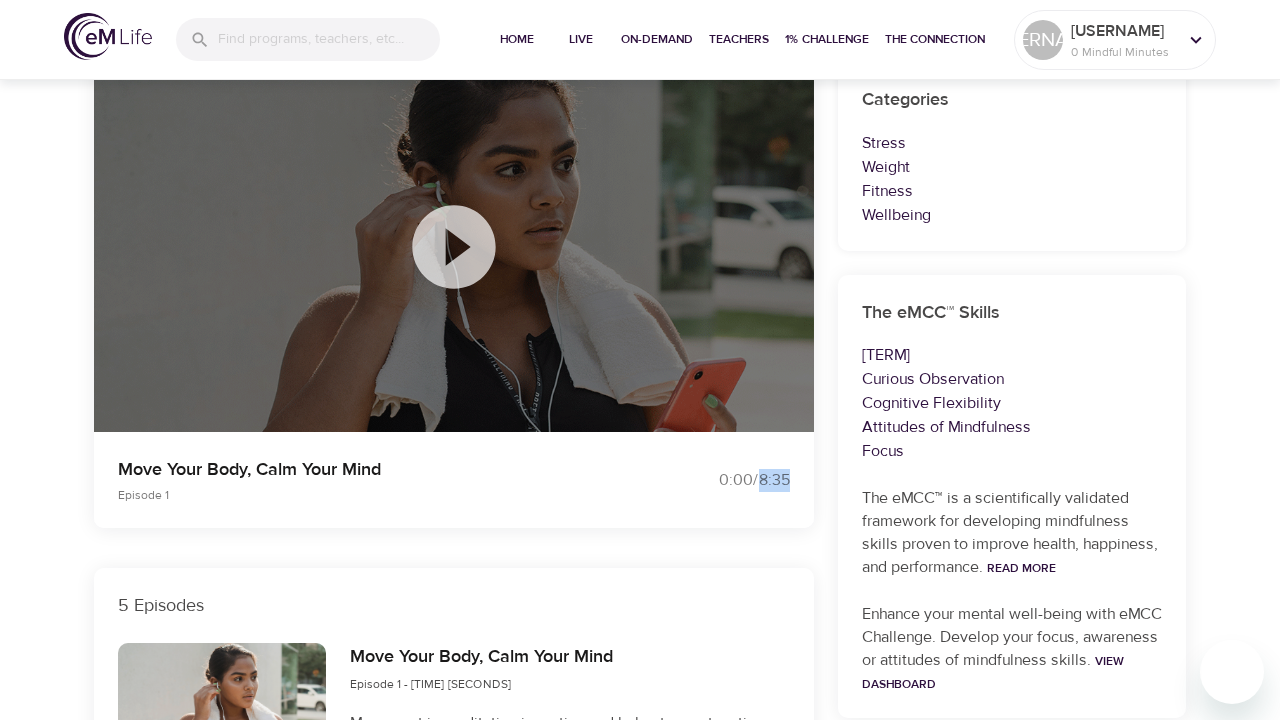 drag, startPoint x: 759, startPoint y: 486, endPoint x: 635, endPoint y: 499, distance: 124.67959 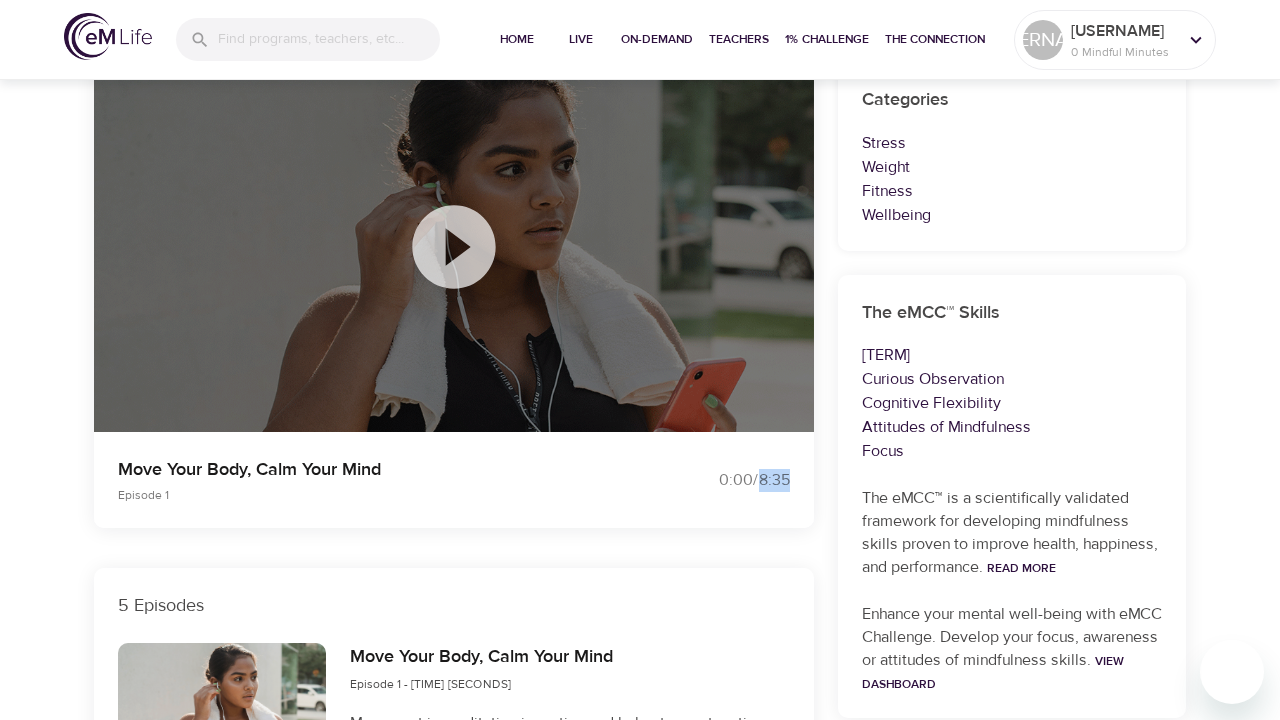 scroll, scrollTop: 504, scrollLeft: 0, axis: vertical 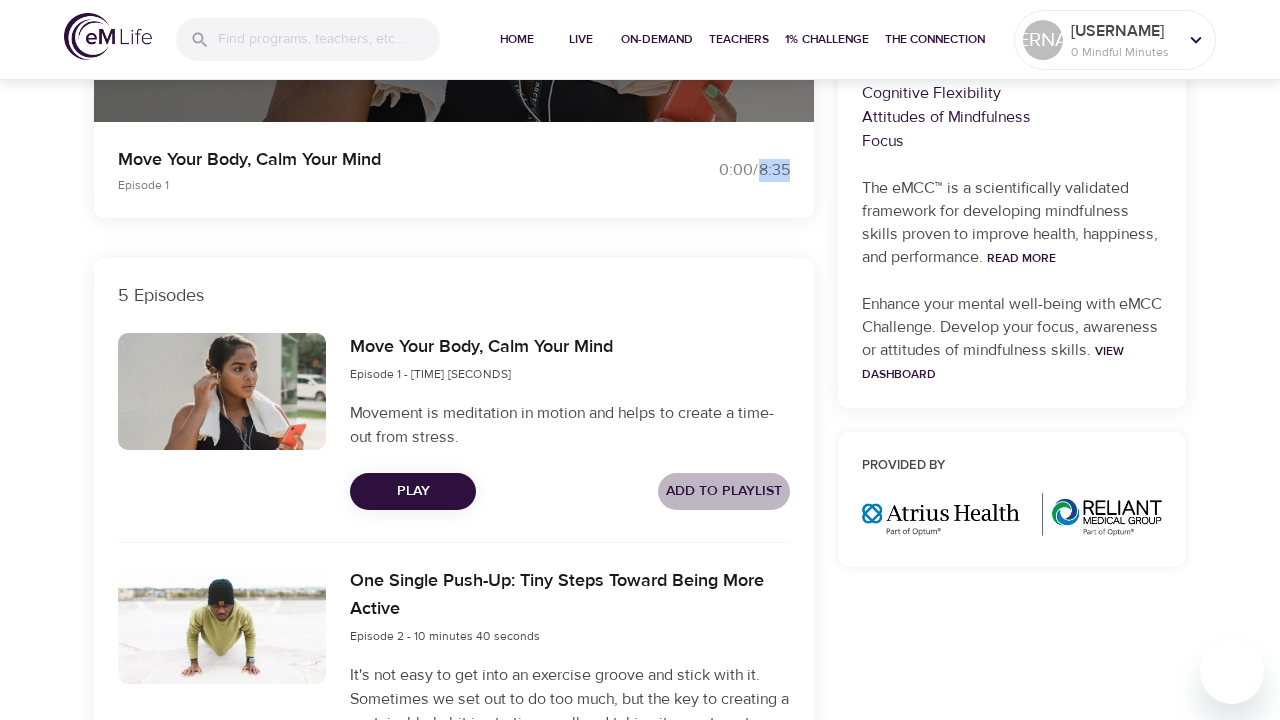 click on "Add to Playlist" at bounding box center [724, 491] 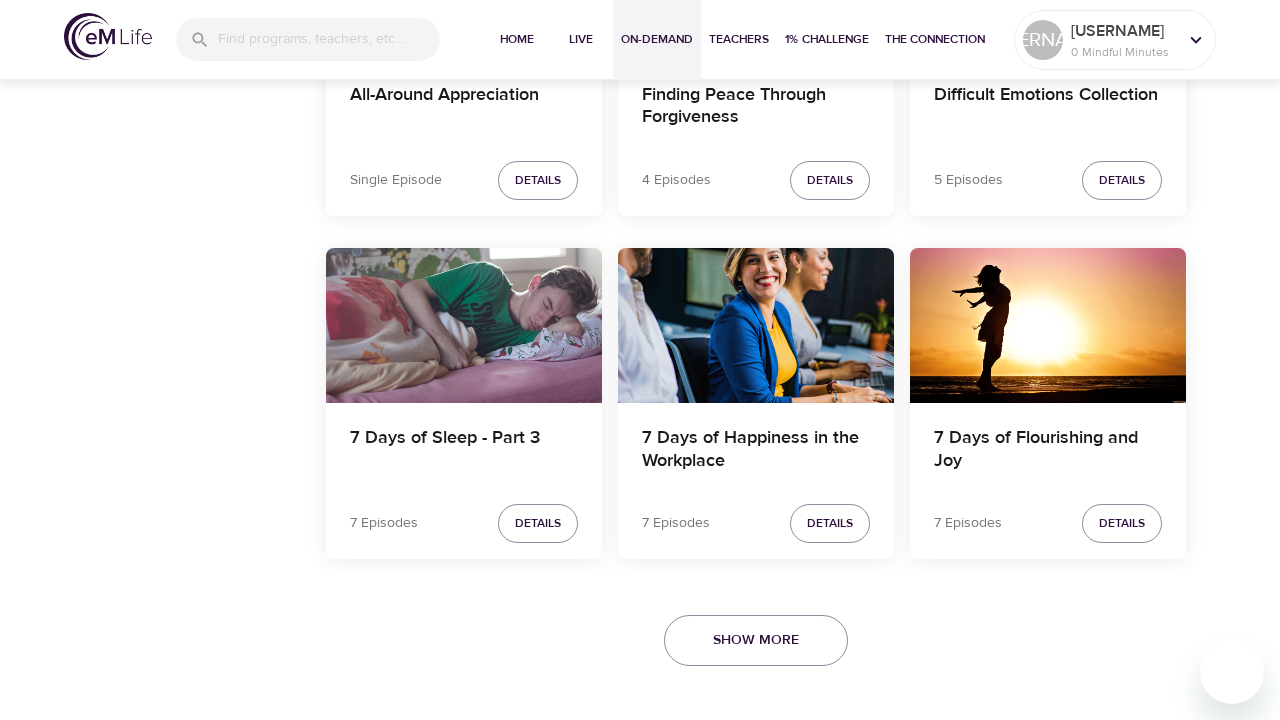 scroll, scrollTop: 3007, scrollLeft: 0, axis: vertical 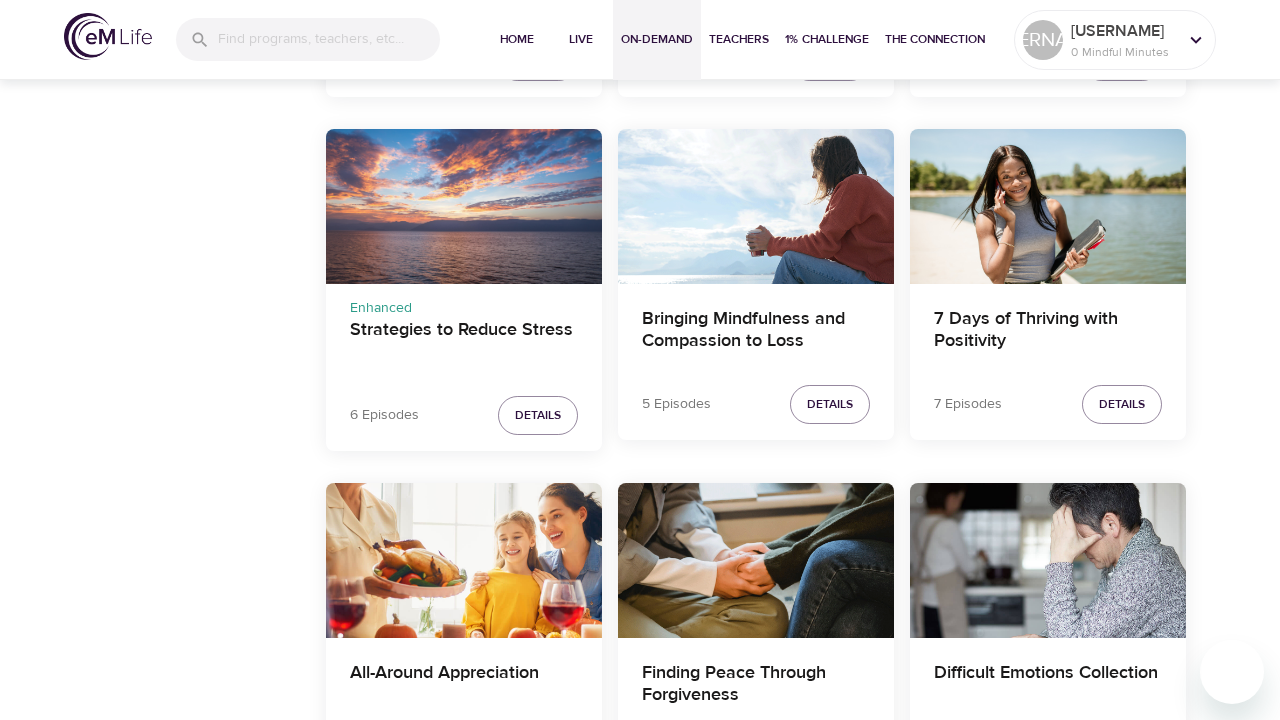 click at bounding box center [464, 206] 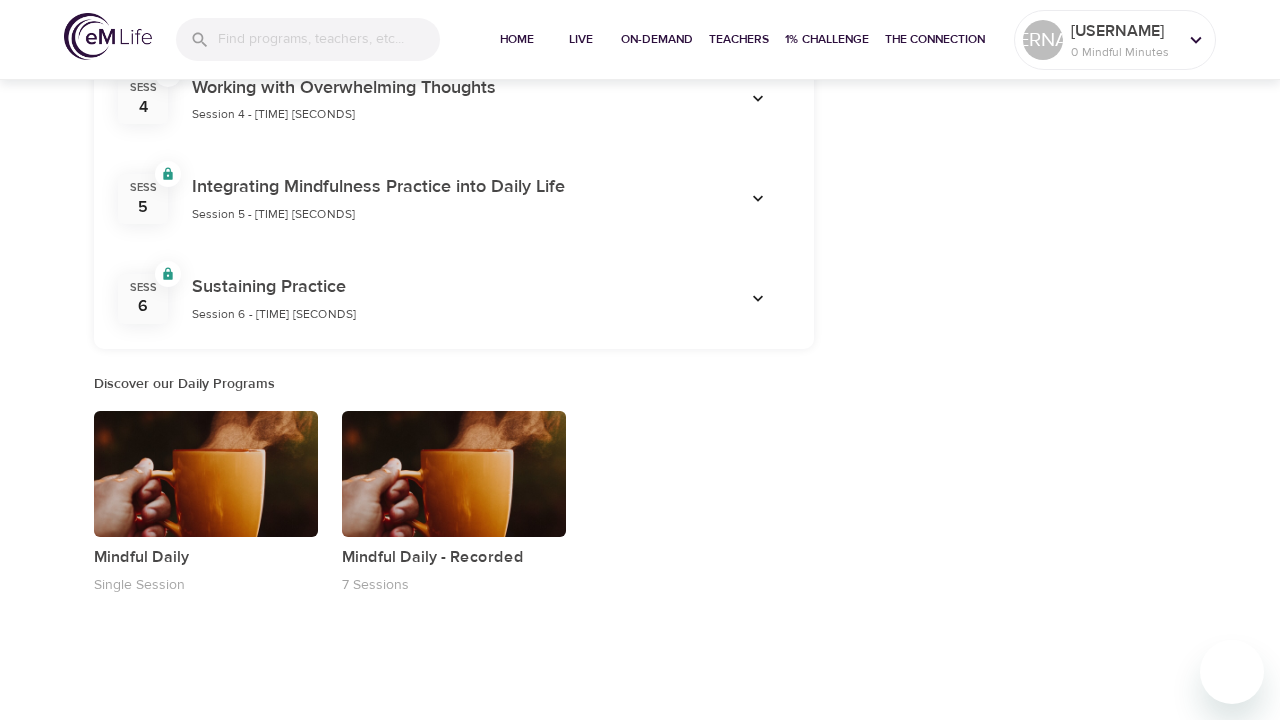 scroll, scrollTop: 152, scrollLeft: 0, axis: vertical 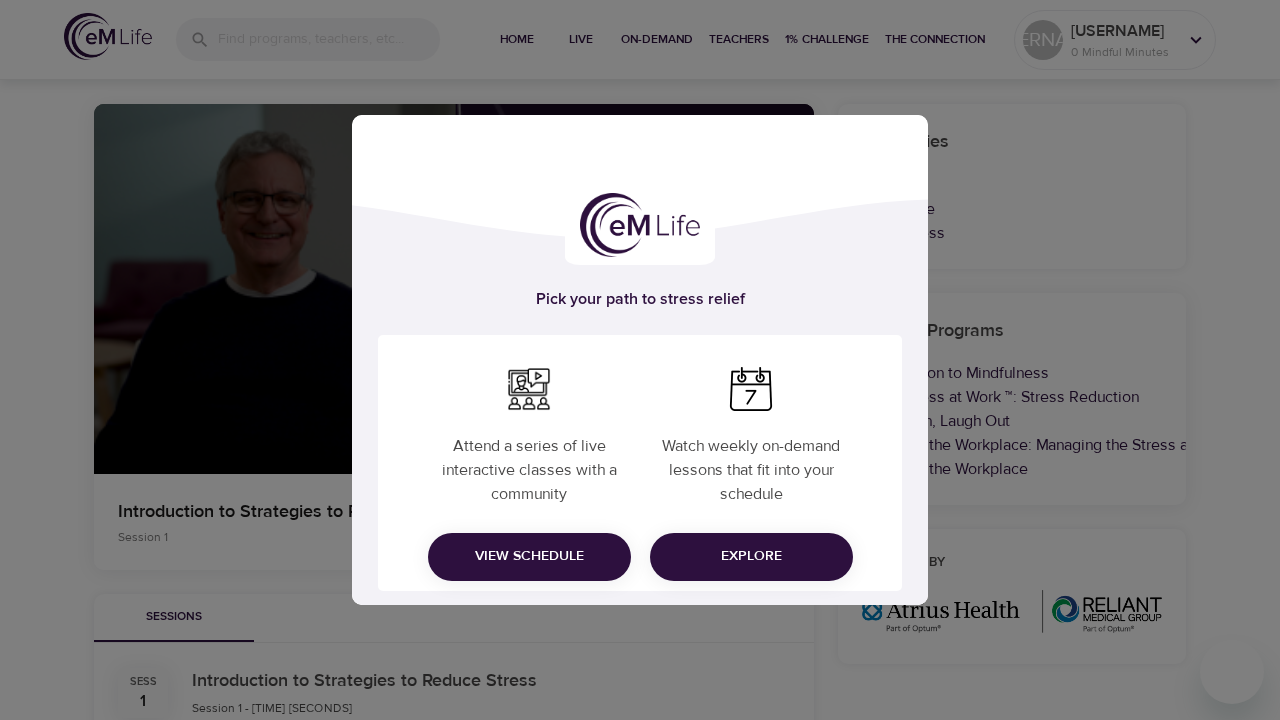 click on "Explore" at bounding box center [751, 556] 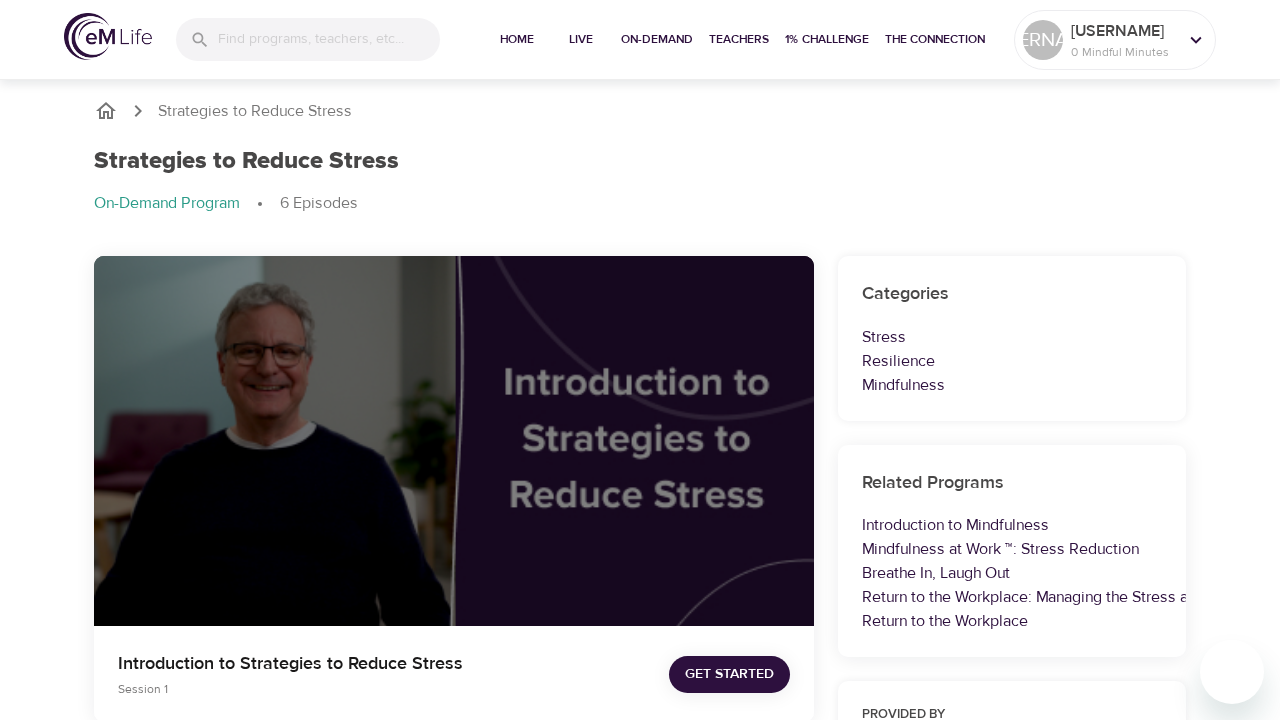 scroll, scrollTop: 0, scrollLeft: 0, axis: both 